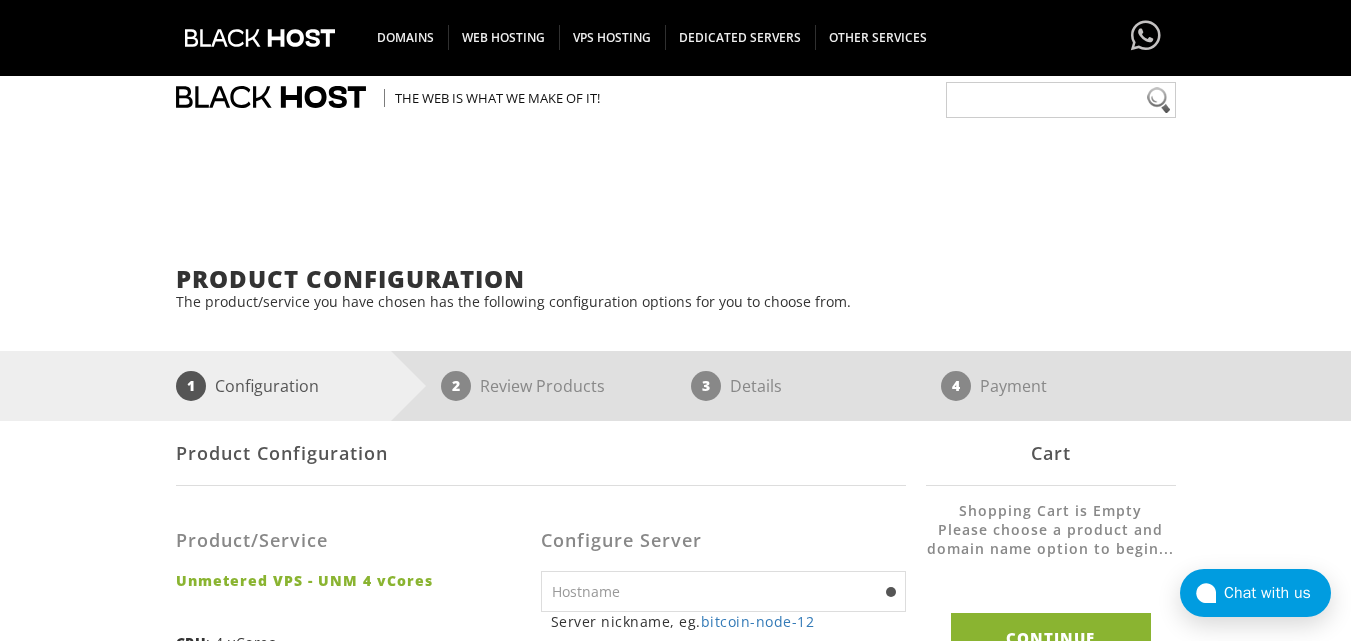 scroll, scrollTop: 293, scrollLeft: 0, axis: vertical 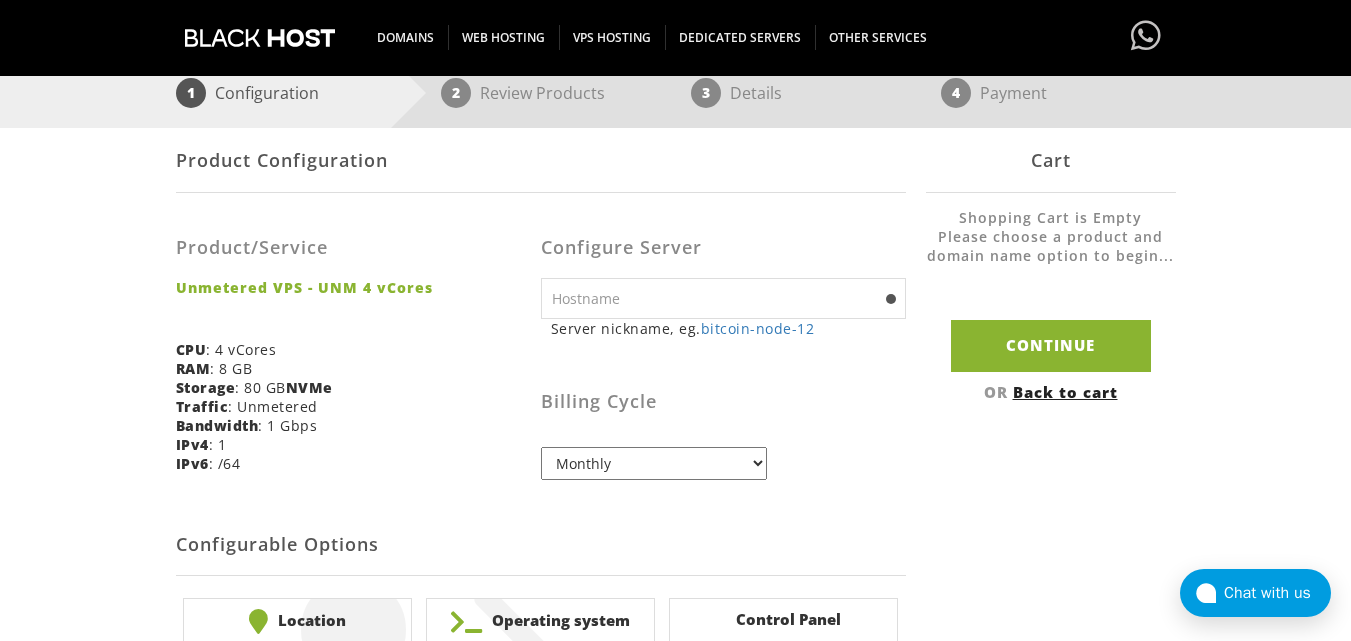 click at bounding box center [723, 298] 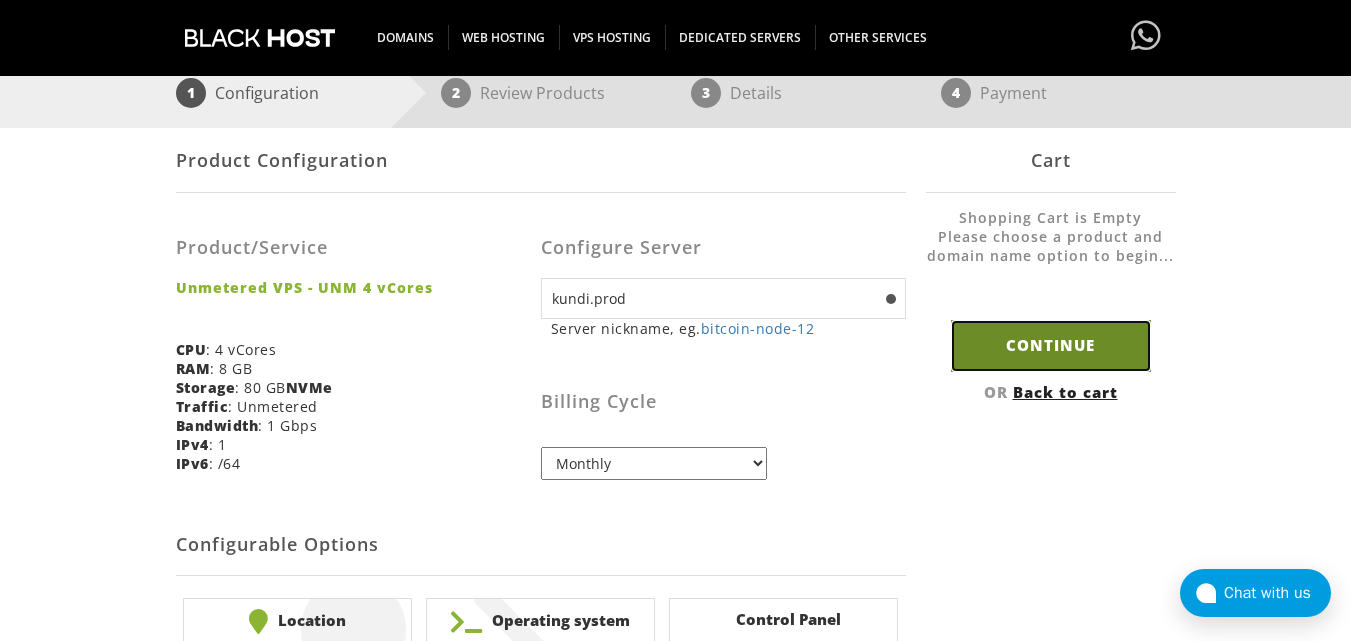 click on "Continue" at bounding box center (1051, 345) 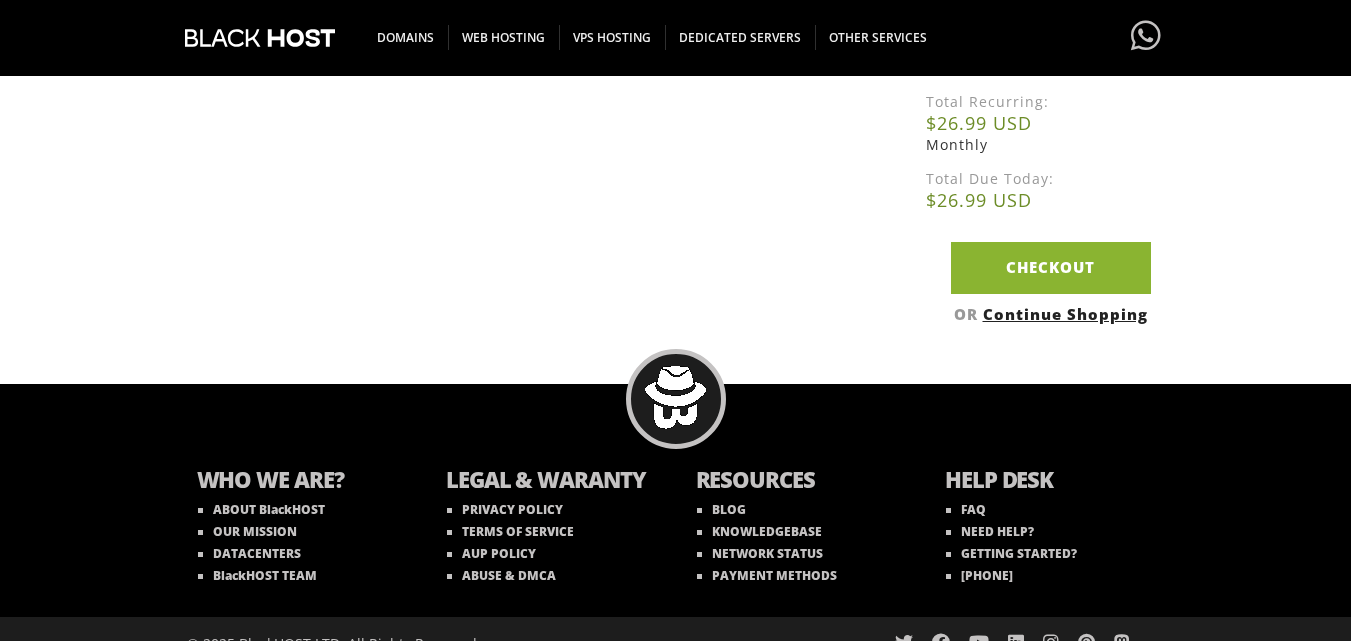 scroll, scrollTop: 343, scrollLeft: 0, axis: vertical 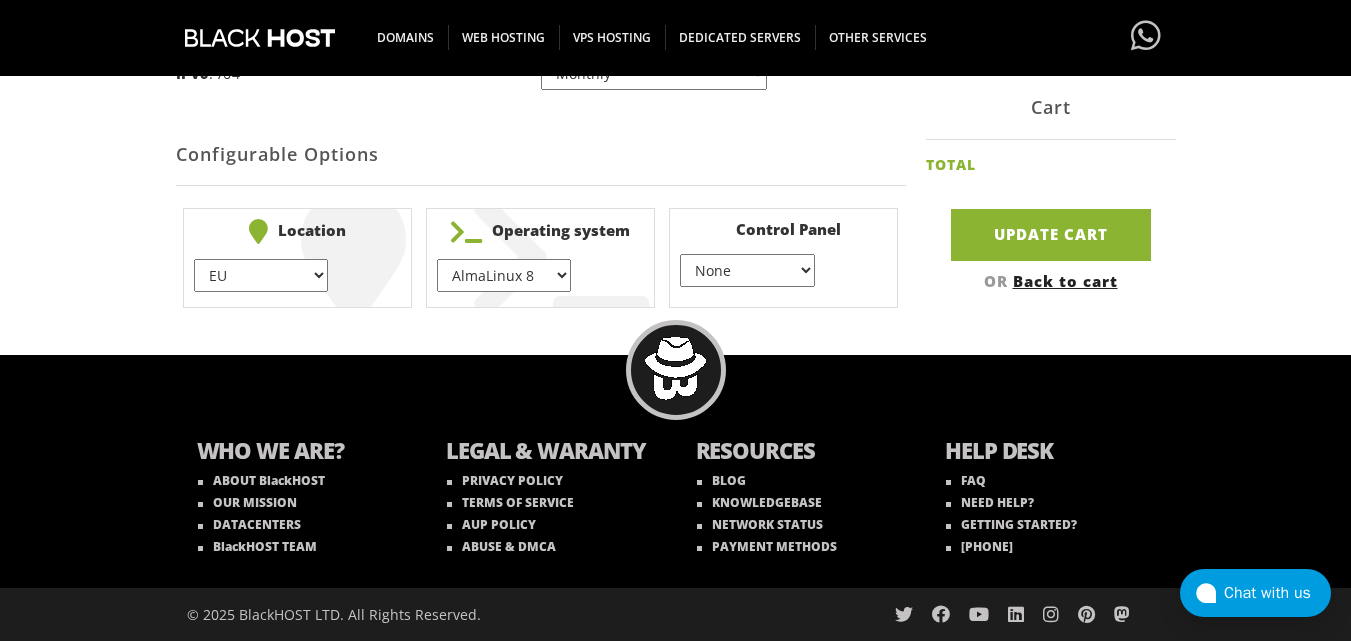 click on "AlmaLinux 8
}
AlmaLinux 9
}
AlmaLinux 10
}
Rocky Linux 8
}
Rocky Linux 9
}
CentOS 7
}
CentOS 8 Stream
}
CentOS 9 Stream
}
CentOS 10 Stream
}
Fedora 40 (Server)
}
Debian 10
}
Debian 11
}
Debian 12
}
Ubuntu 20.04
}
Ubuntu 22.04 Ubuntu 24.04 Alpine Linux 3.13.x" at bounding box center (504, 275) 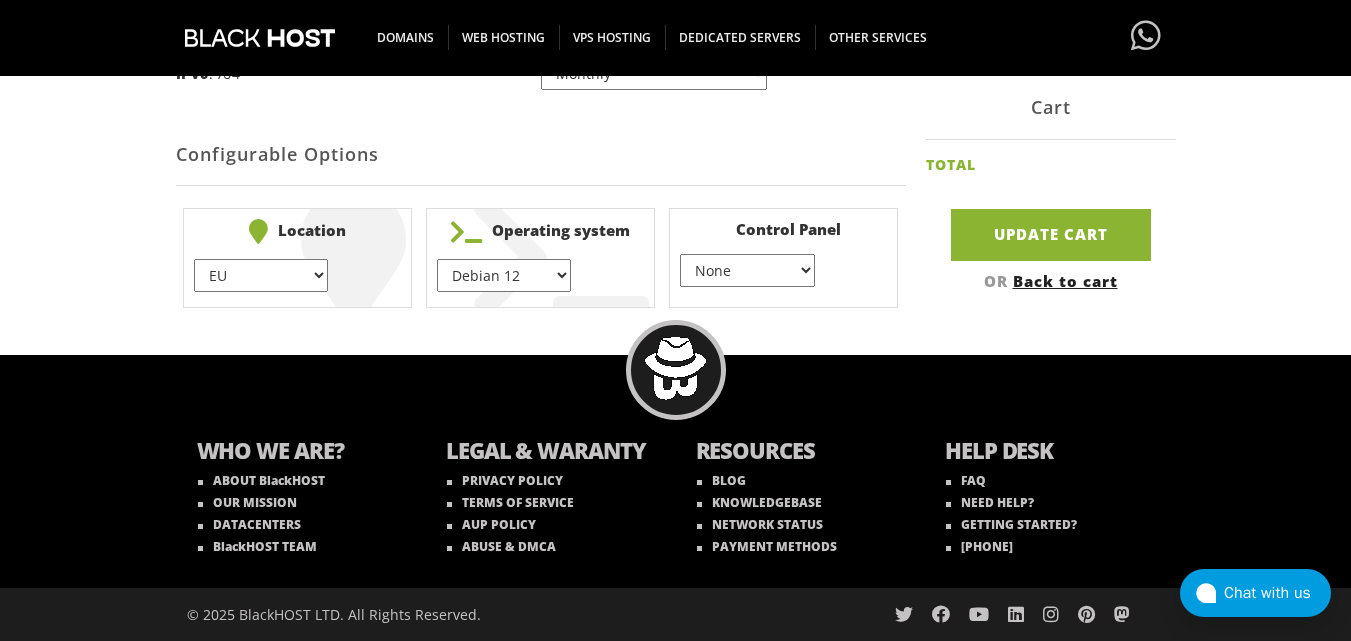 click on "AlmaLinux 8
}
AlmaLinux 9
}
AlmaLinux 10
}
Rocky Linux 8
}
Rocky Linux 9
}
CentOS 7
}
CentOS 8 Stream
}
CentOS 9 Stream
}
CentOS 10 Stream
}
Fedora 40 (Server)
}
Debian 10
}
Debian 11
}
Debian 12
}
Ubuntu 20.04
}
Ubuntu 22.04 Ubuntu 24.04 Alpine Linux 3.13.x" at bounding box center (504, 275) 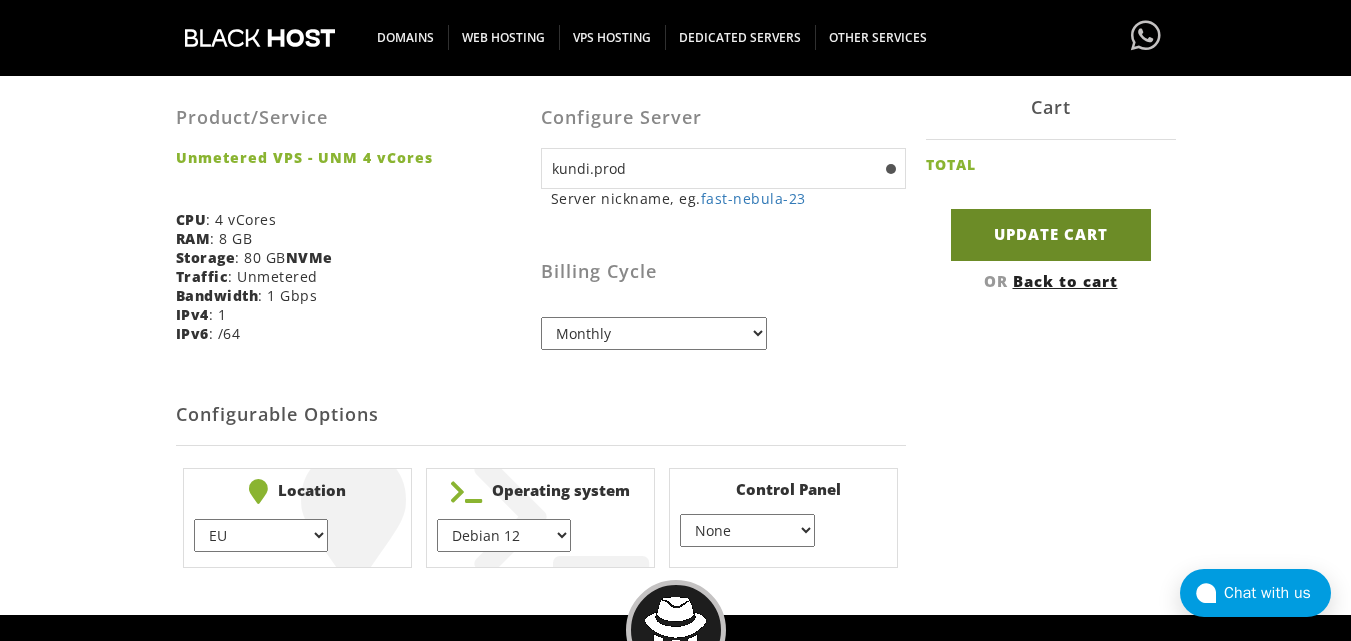 scroll, scrollTop: 387, scrollLeft: 0, axis: vertical 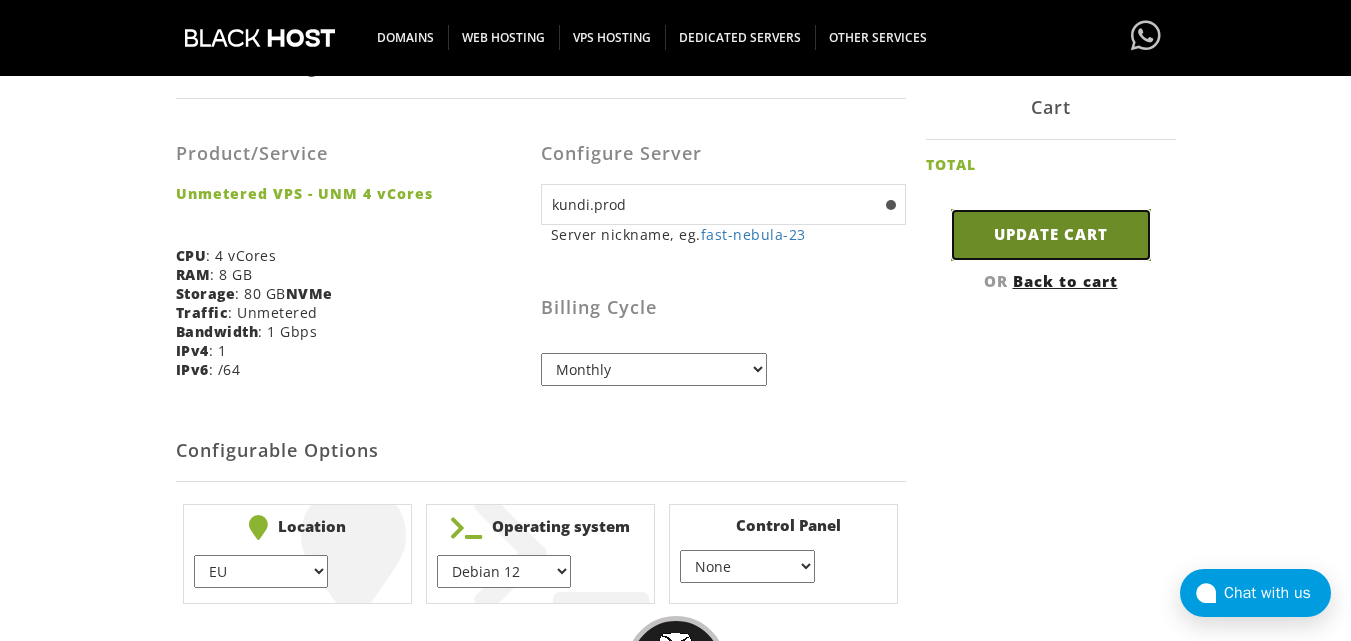 click on "Update Cart" at bounding box center [1051, 234] 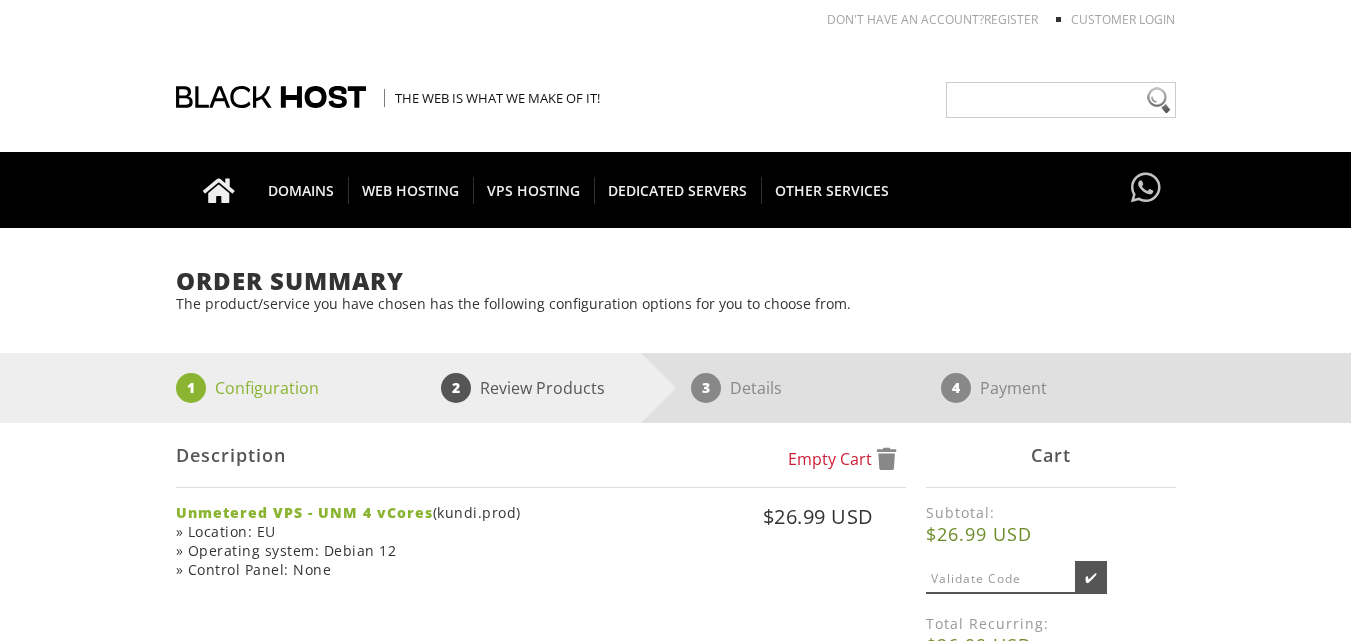 scroll, scrollTop: 0, scrollLeft: 0, axis: both 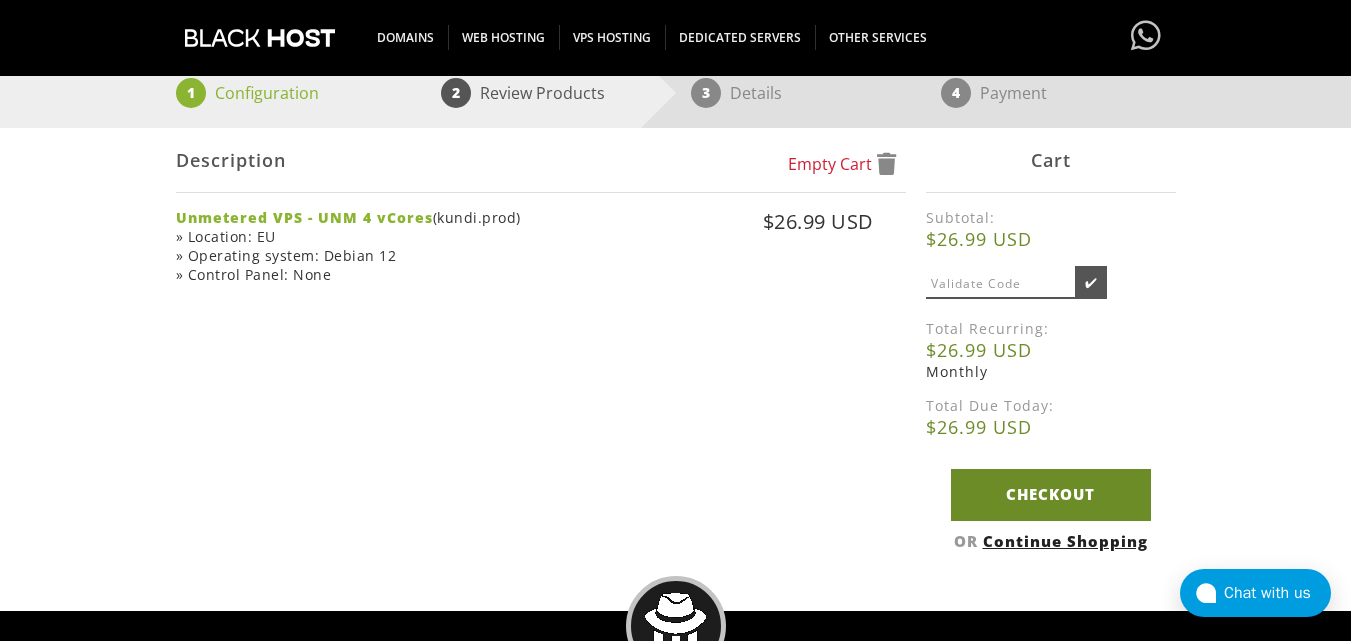 click on "Checkout" at bounding box center (1051, 494) 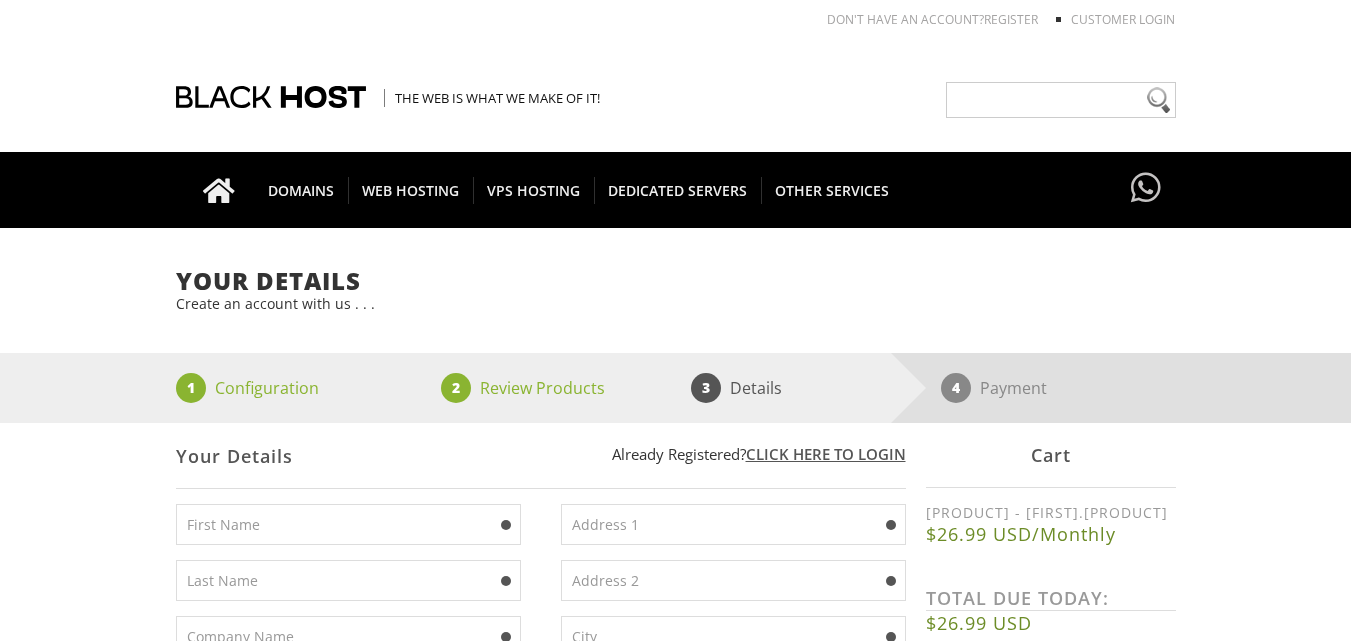 scroll, scrollTop: 0, scrollLeft: 0, axis: both 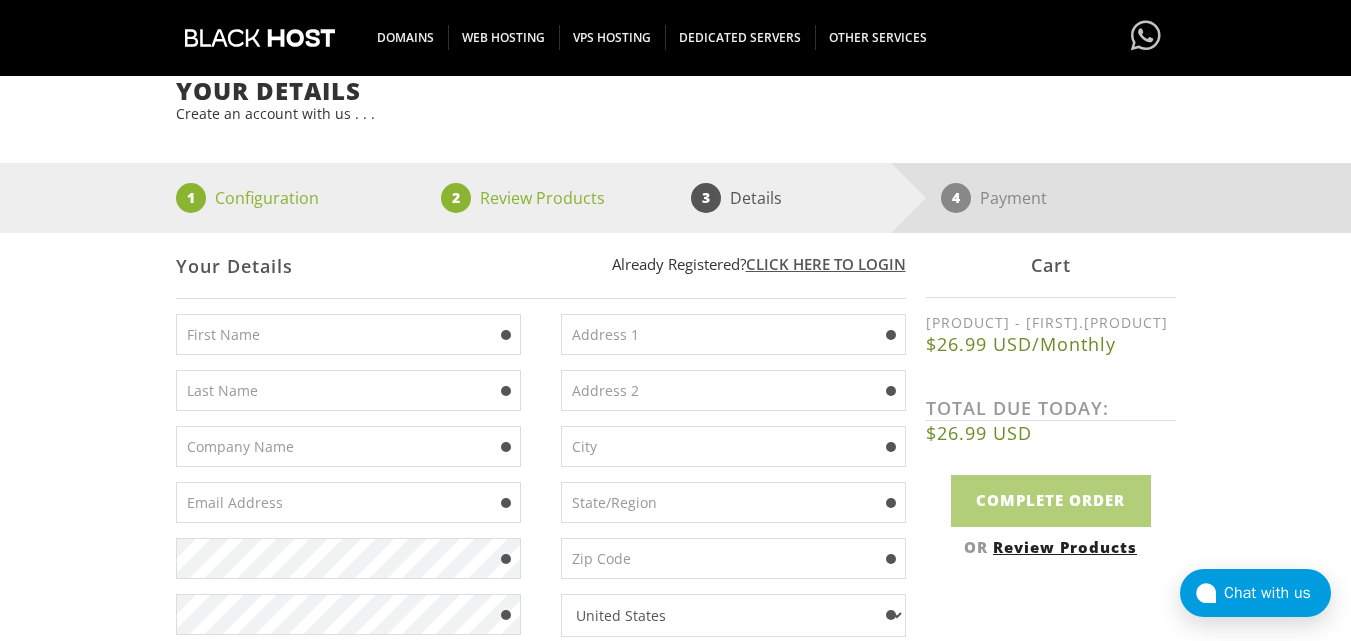 click at bounding box center [348, 334] 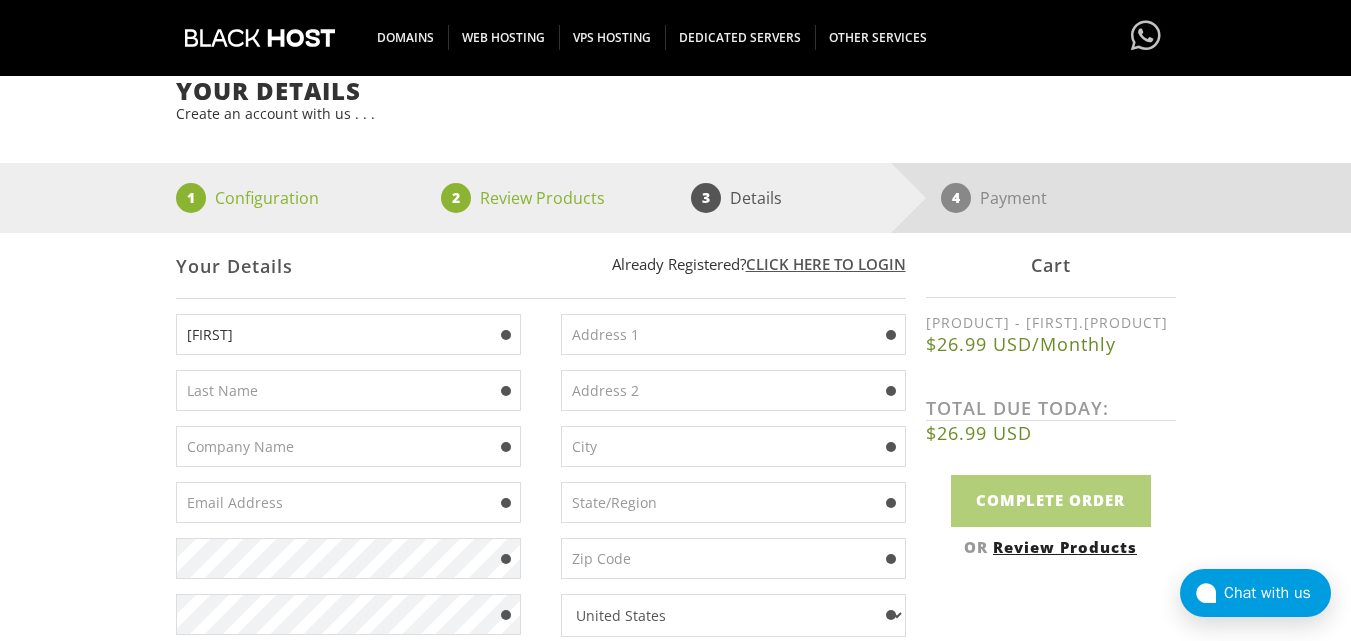 click at bounding box center [348, 390] 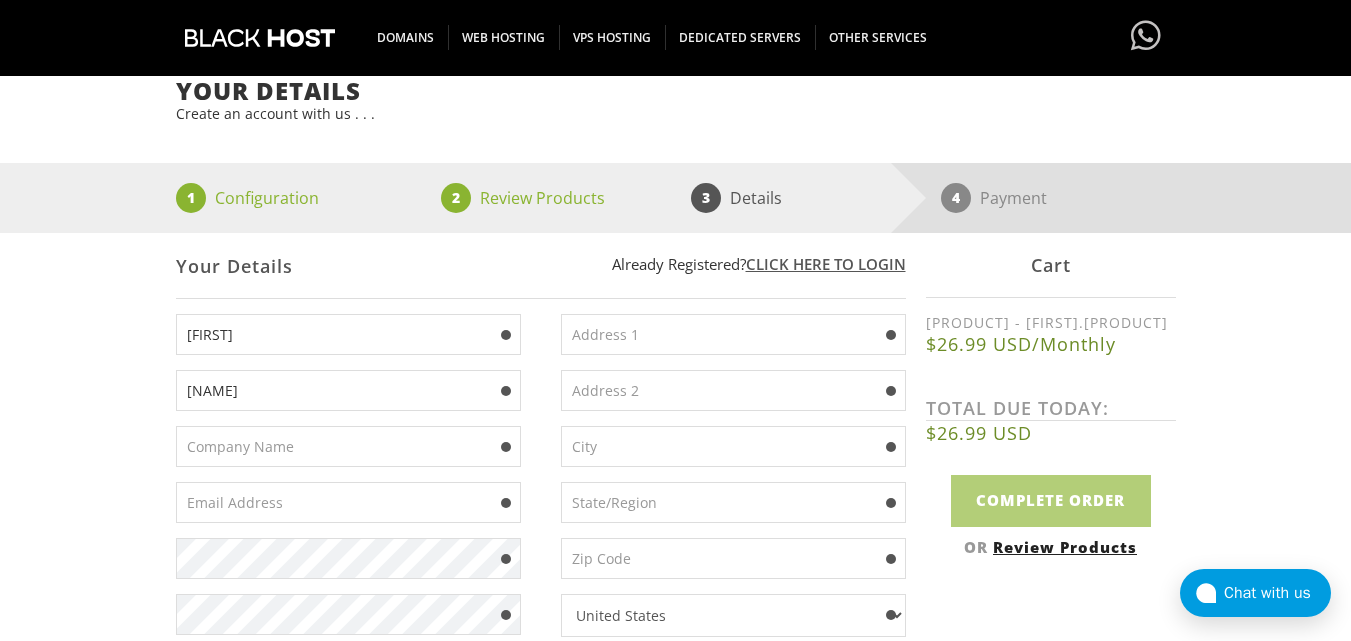 click at bounding box center [348, 446] 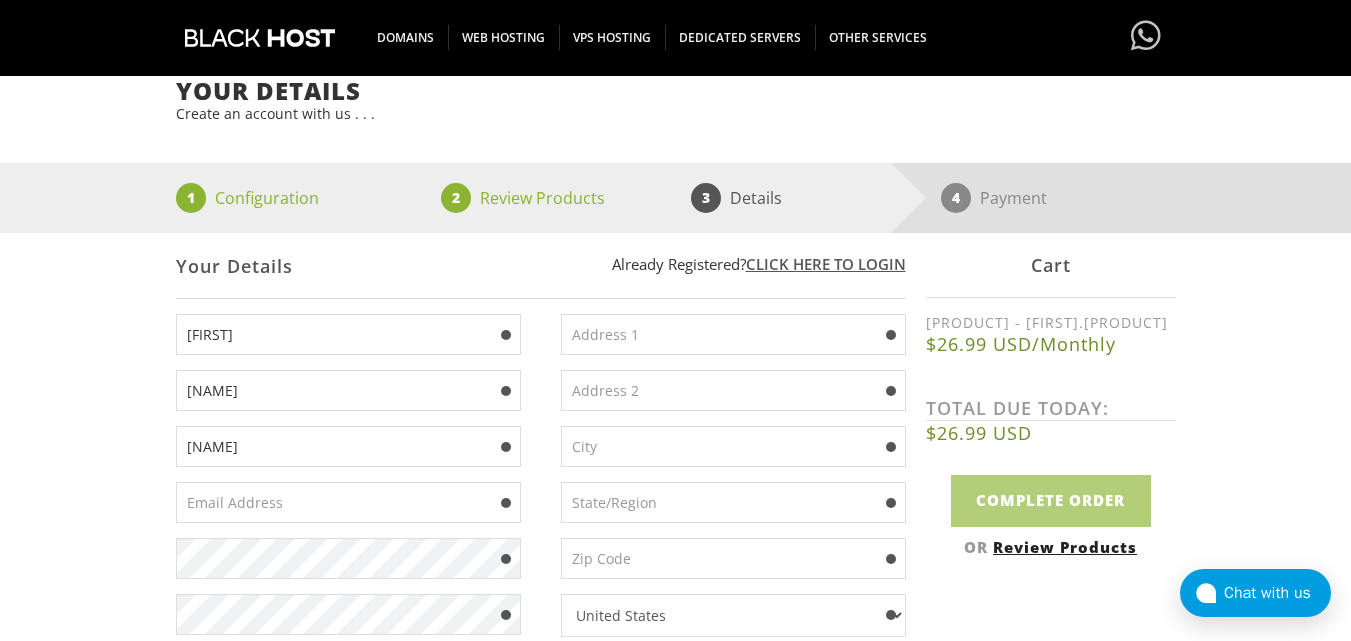 click at bounding box center (348, 502) 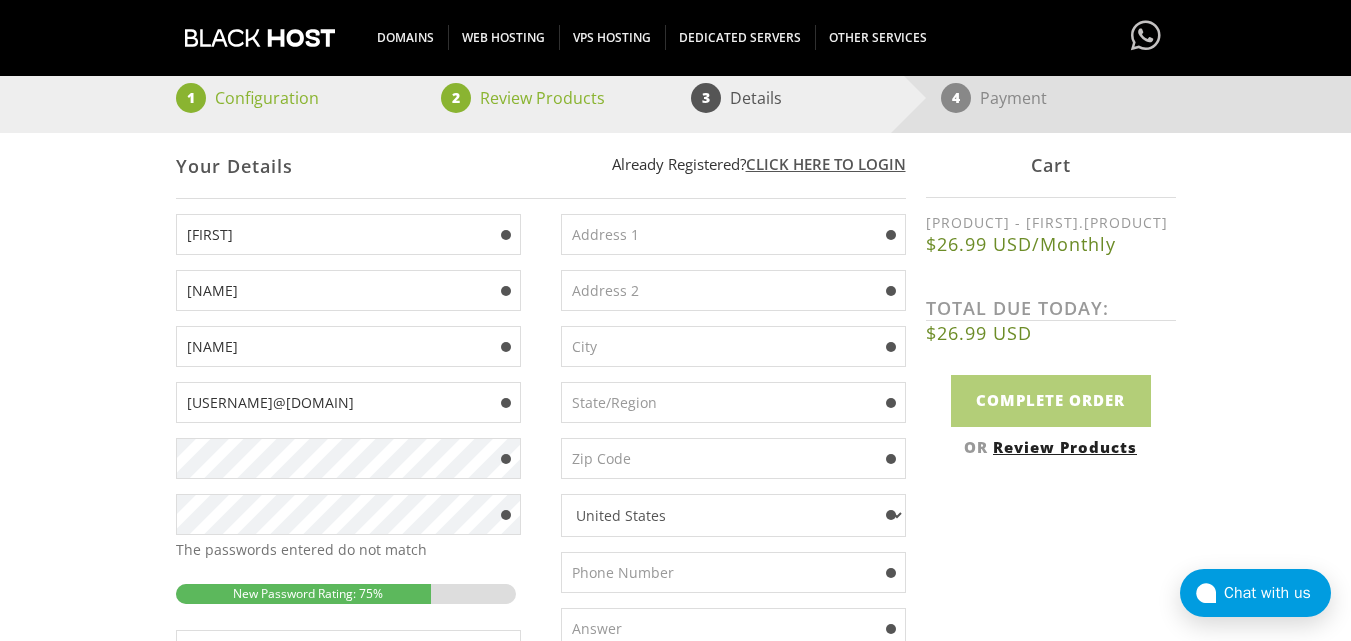 scroll, scrollTop: 289, scrollLeft: 0, axis: vertical 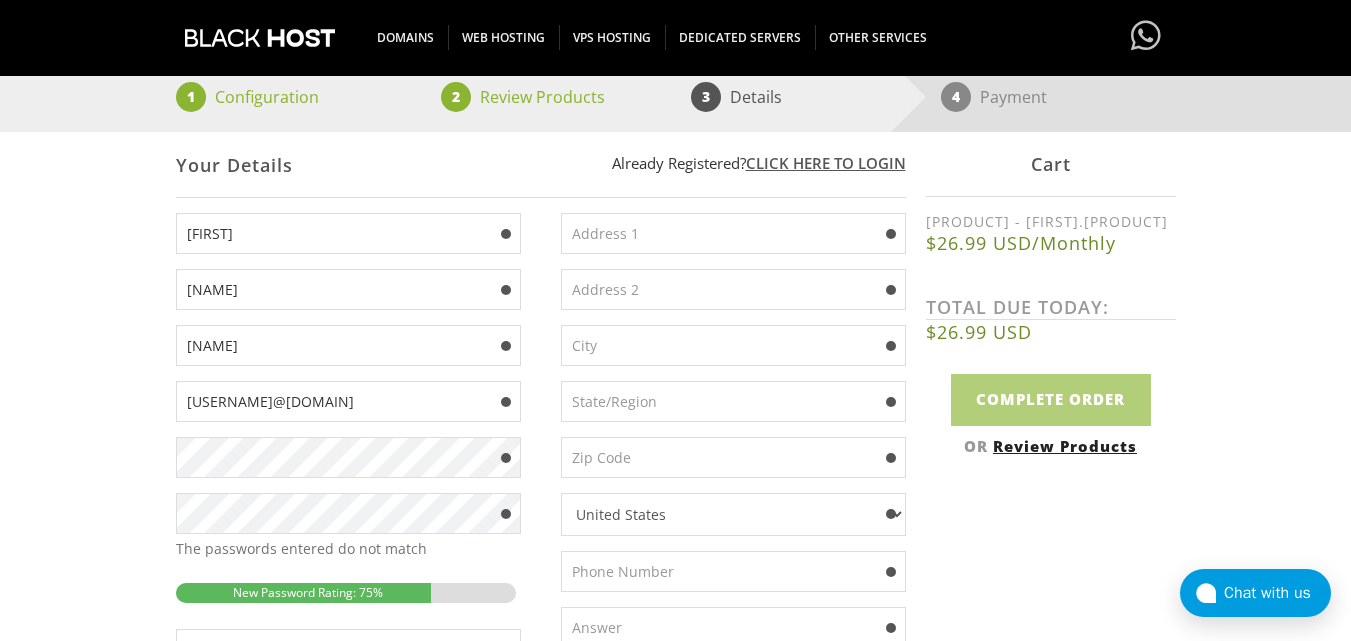 click at bounding box center [733, 233] 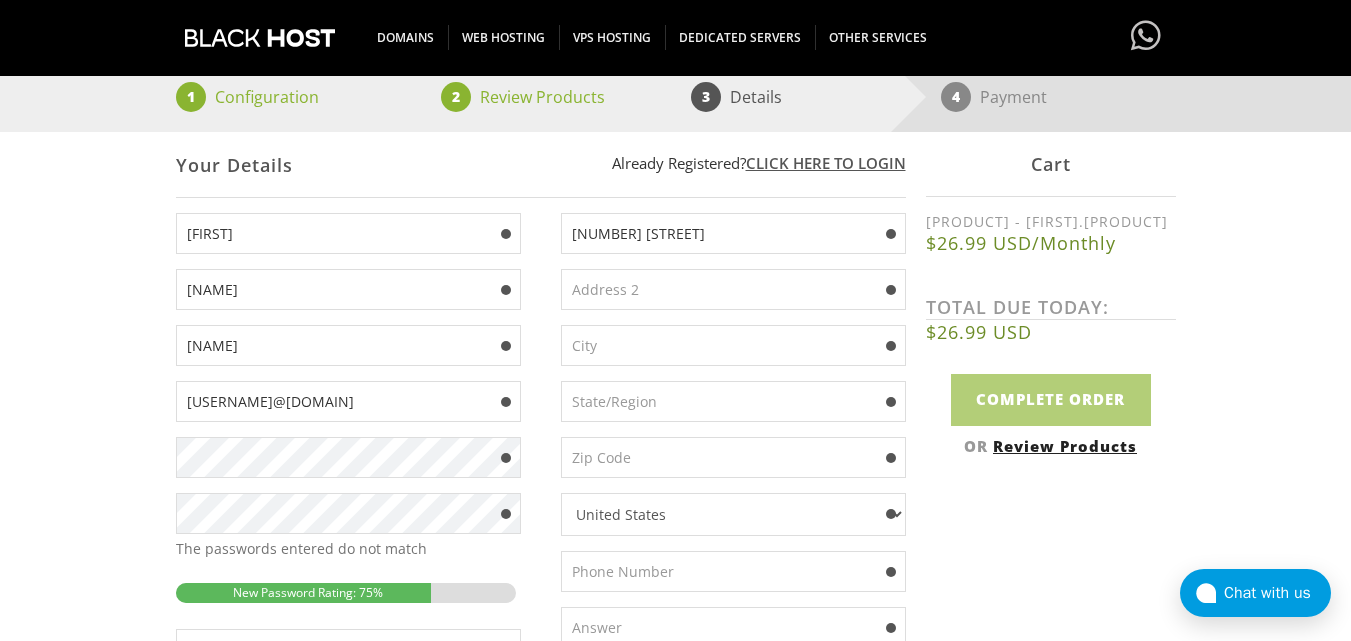 click at bounding box center [733, 289] 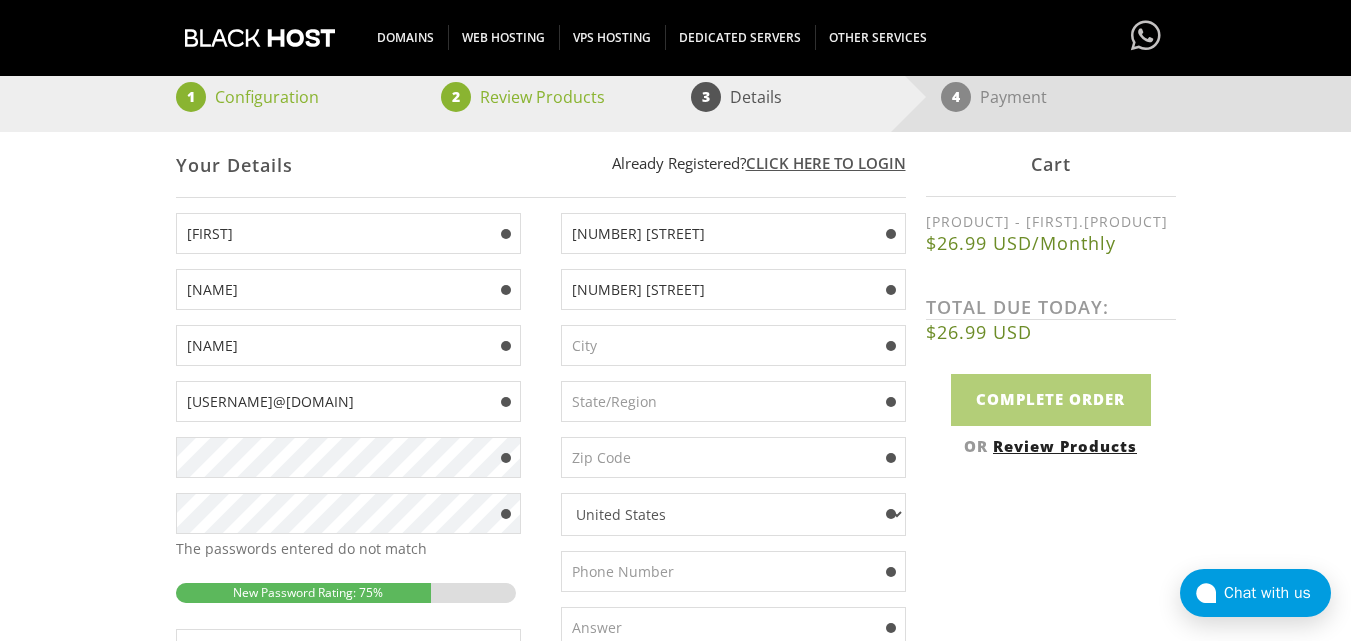 click at bounding box center [733, 345] 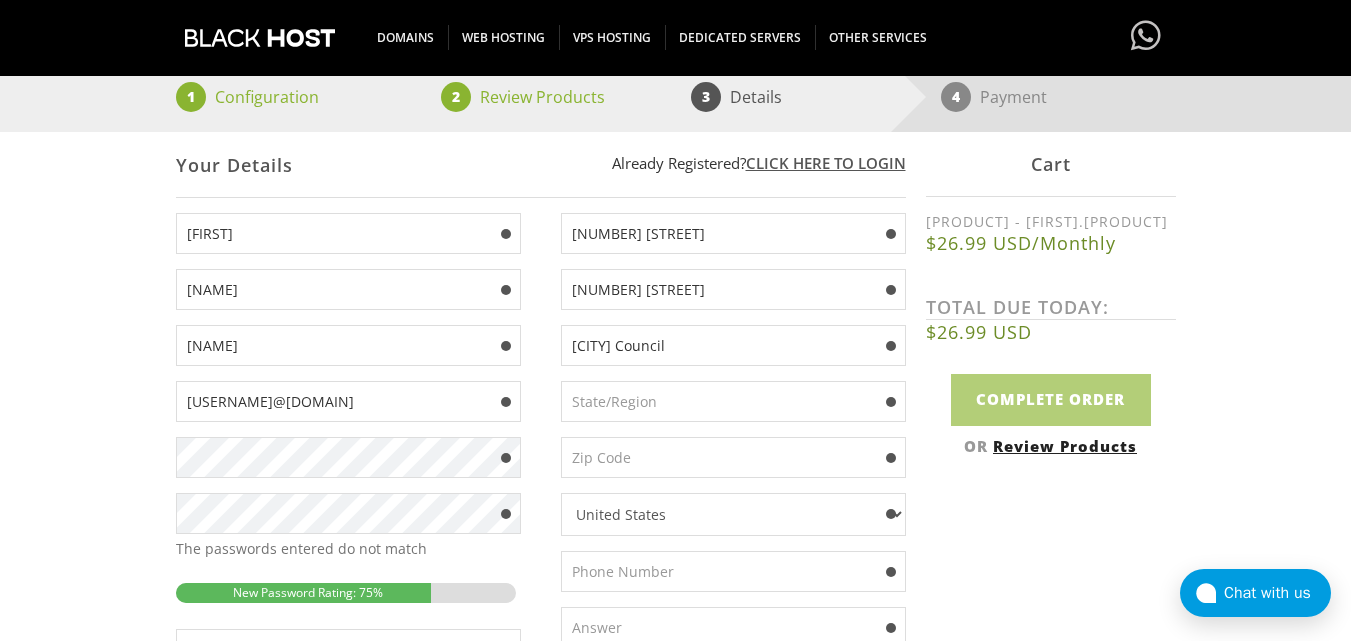 click at bounding box center [733, 401] 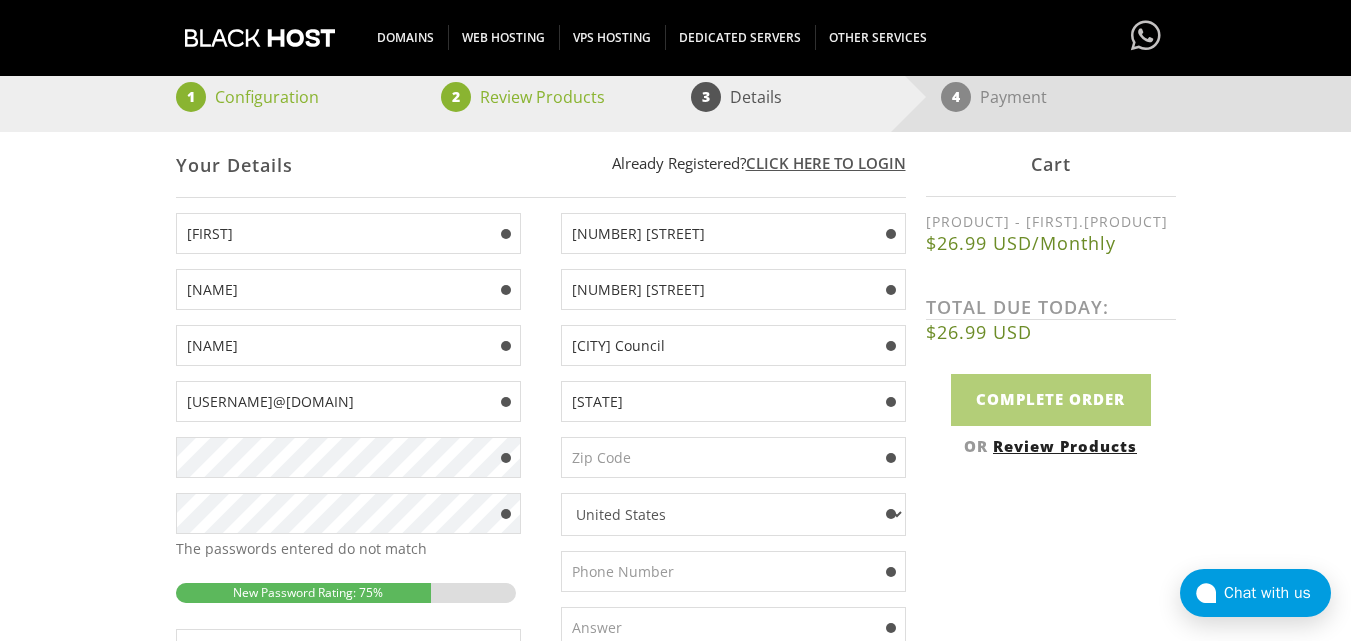 click at bounding box center (733, 457) 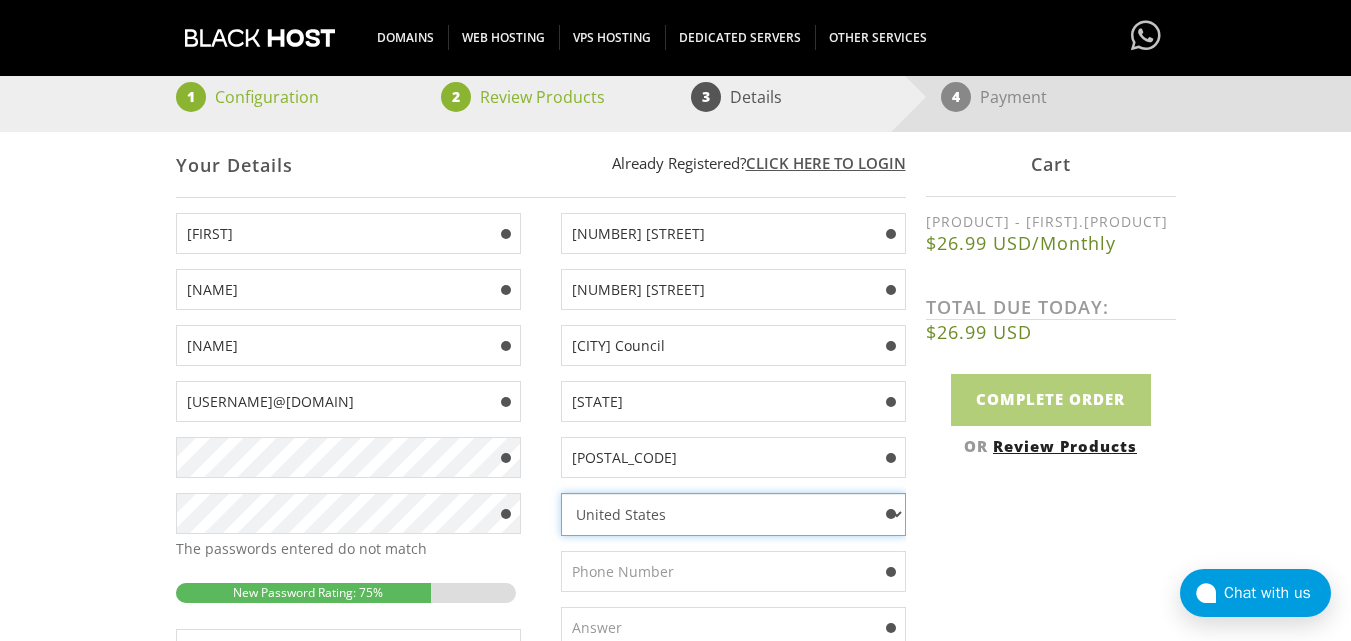 click on "Afghanistan Aland Islands Albania Algeria American Samoa Andorra Angola Anguilla Antarctica Antigua And Barbuda Argentina Armenia Aruba Australia Austria Azerbaijan Bahamas Bahrain Bangladesh Barbados Belarus Belgium Belize Benin Bermuda Bhutan Bolivia Bosnia And Herzegovina Botswana Brazil British Indian Ocean Territory Brunei Darussalam Bulgaria Burkina Faso Burundi Cambodia Cameroon Canada Cape Verde Cayman Islands Central African Republic Chad Chile China Christmas Island Cocos (Keeling) Islands Colombia Comoros Congo Congo, Democratic Republic Cook Islands Costa Rica Cote D'Ivoire Croatia Cuba Curacao Cyprus Czech Republic Denmark Djibouti Dominica Dominican Republic Ecuador Egypt El Salvador Equatorial Guinea Eritrea Estonia Ethiopia Falkland Islands (Malvinas) Faroe Islands Fiji Finland France French Guiana French Polynesia French Southern Territories Gabon Gambia Georgia Germany Ghana Gibraltar Greece Greenland Grenada Guadeloupe Guam Guatemala Guernsey Guinea Guinea-Bissau Guyana Haiti Honduras India" at bounding box center [733, 514] 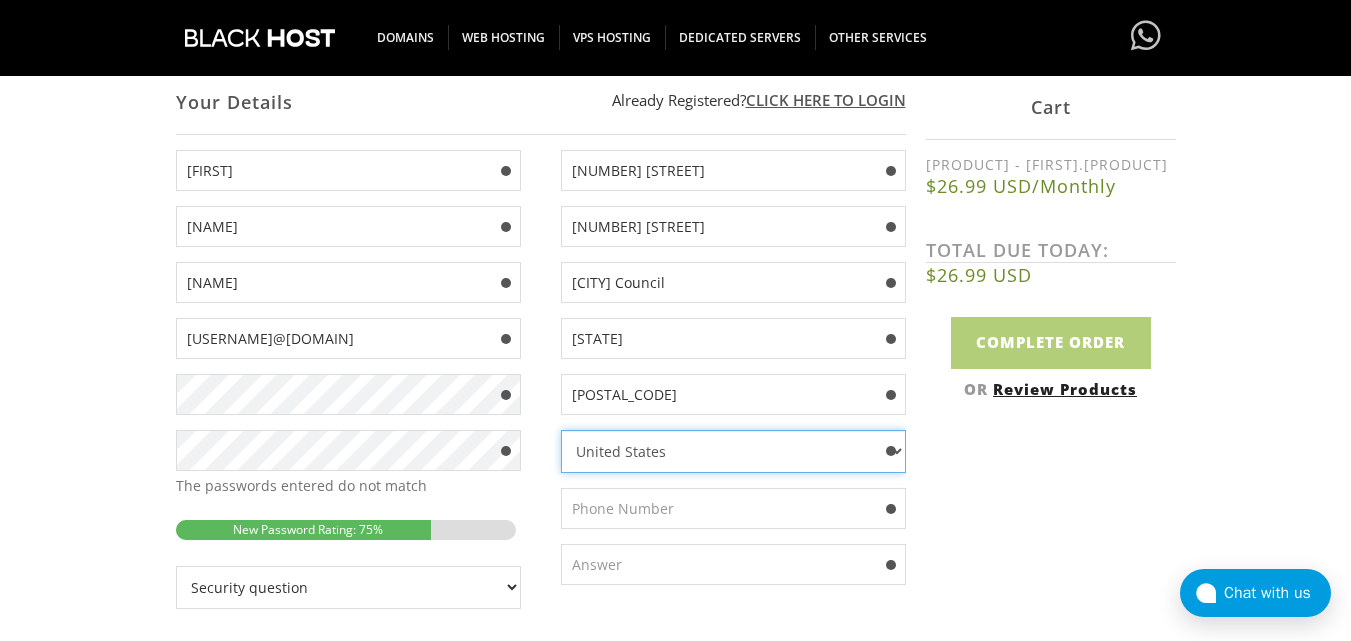 scroll, scrollTop: 361, scrollLeft: 0, axis: vertical 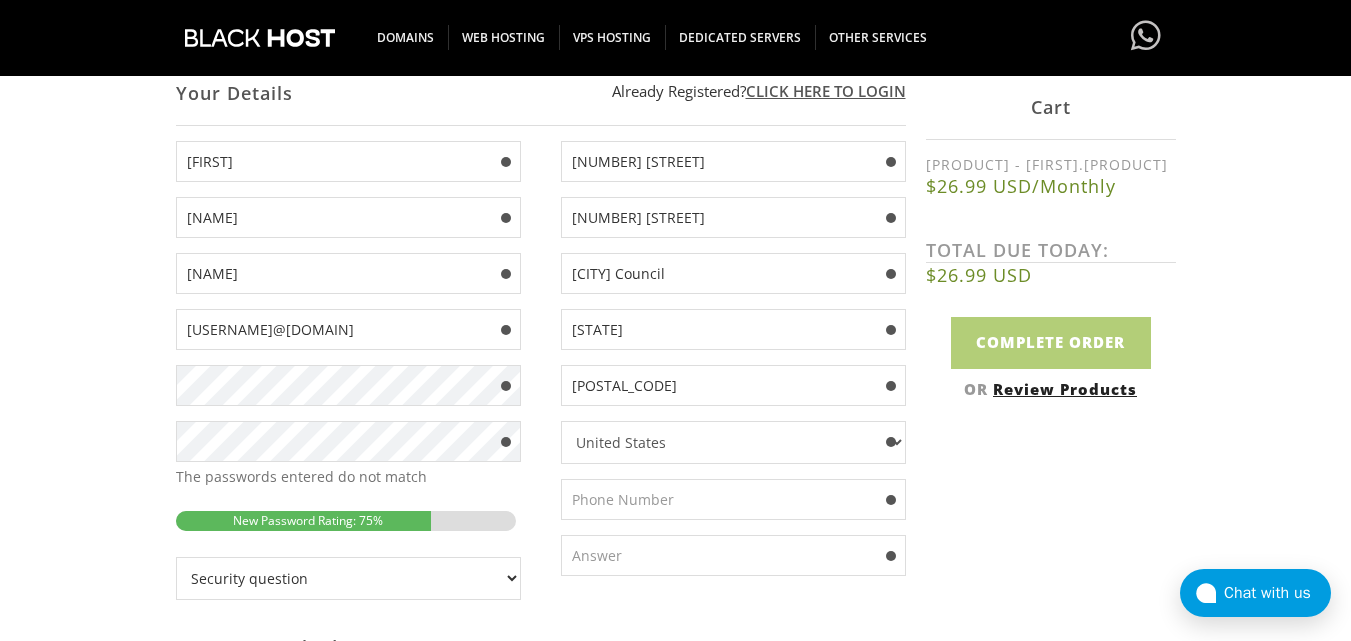 click at bounding box center (733, 499) 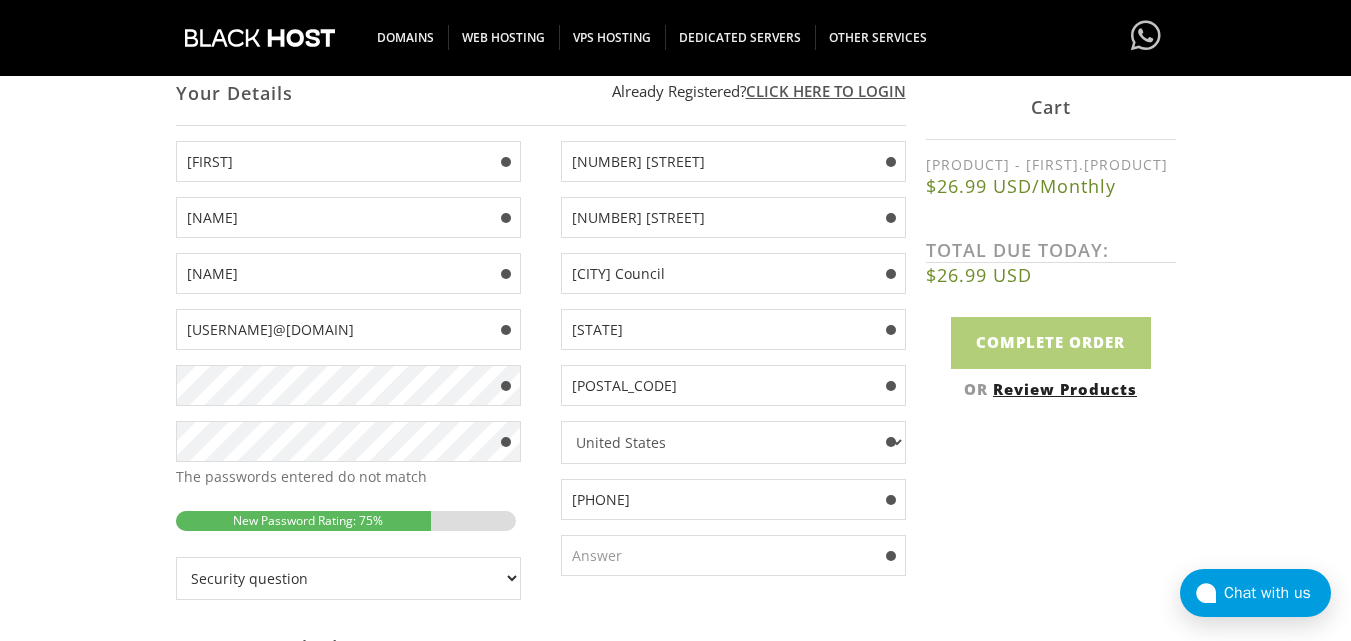 click at bounding box center [733, 555] 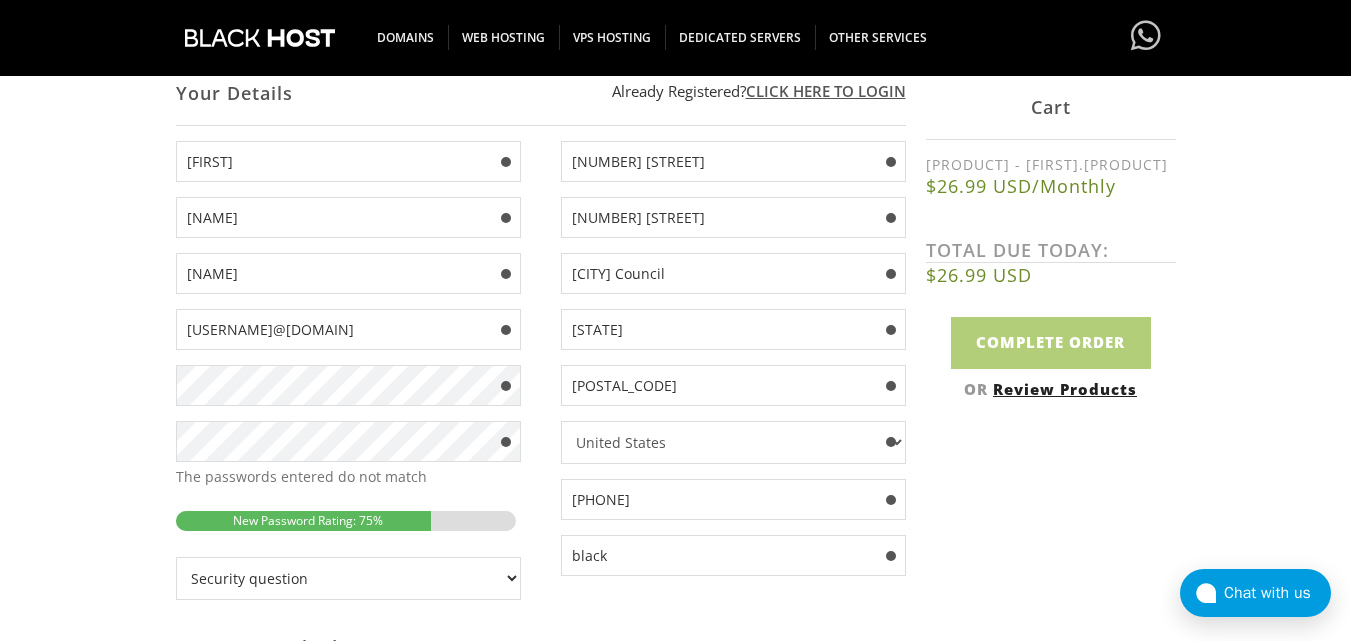 click on "Security question
What's your favorite color?
What is the first name of the person you first kissed?
[FIRST] would you like to play chess?
Hash, hash baby?
Where am I?
Who are you?
What is your Secret Question Answer?" at bounding box center [348, 578] 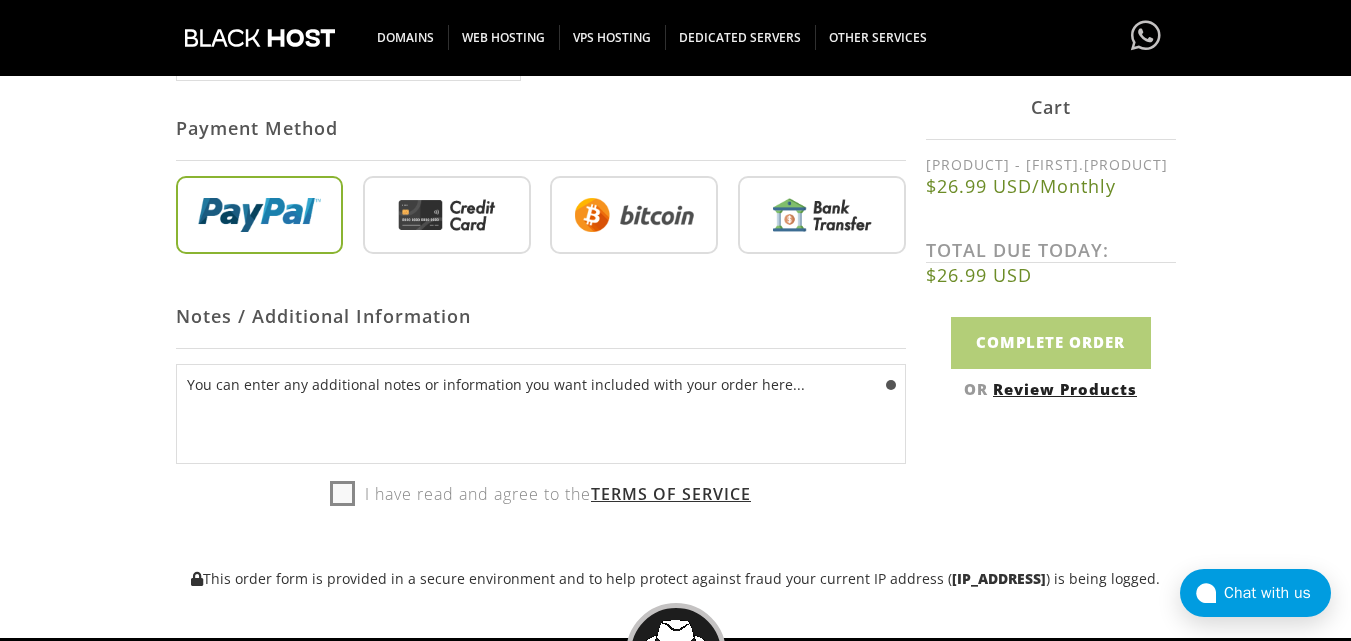 scroll, scrollTop: 863, scrollLeft: 0, axis: vertical 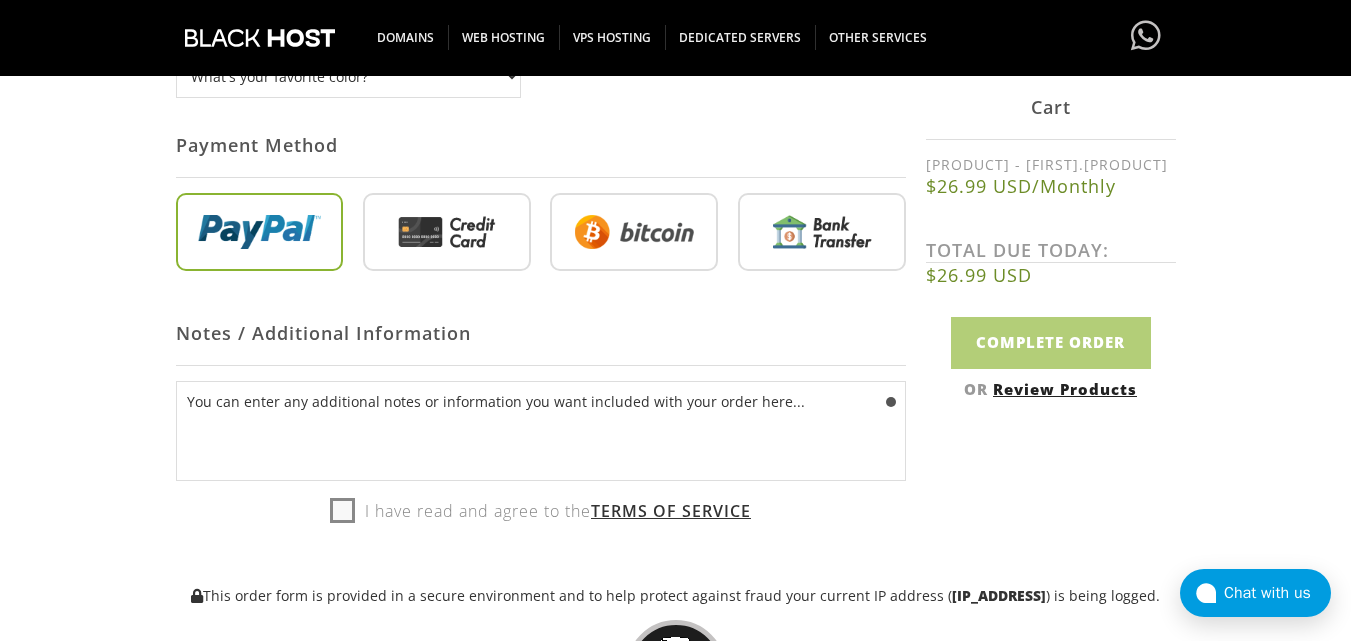 click at bounding box center [447, 236] 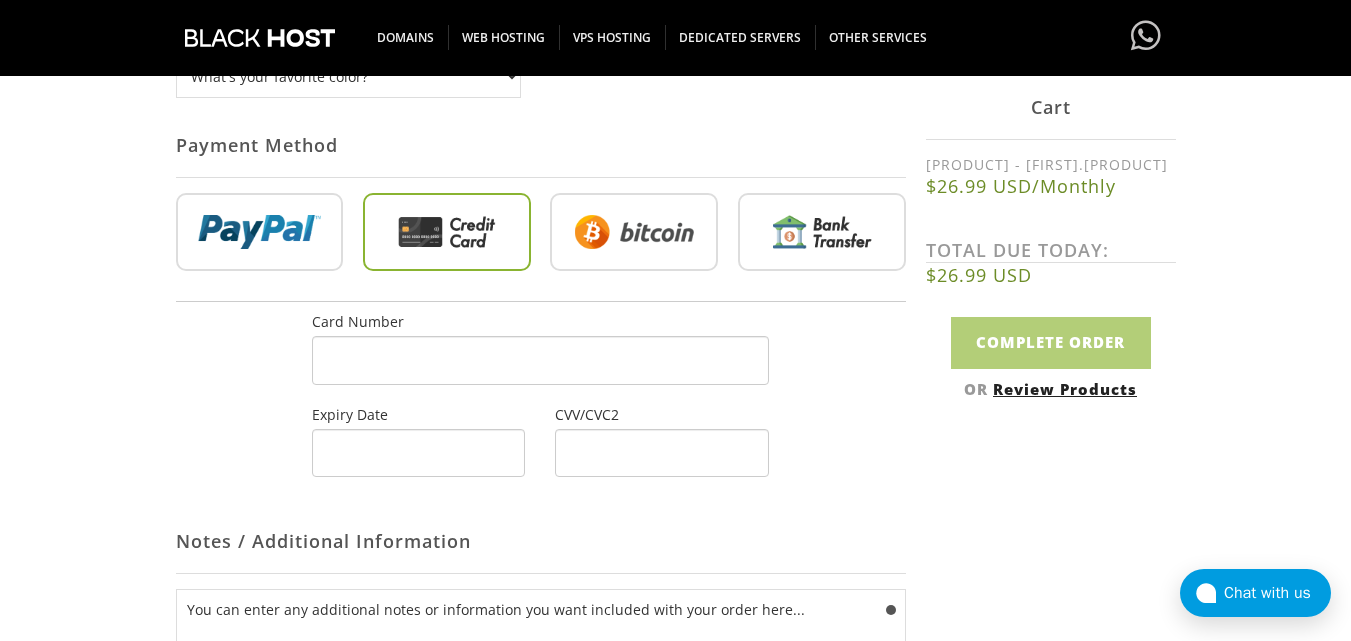 click on "Your Details
Create an account with us . . .
1   Configuration
2   Review Products
3   Details
4   Payment
Not Yet Registered?   Click here to signup...
Login
Login
Already Registered?  Click here to login
Your Details
[FIRST] [LAST] [PRODUCT]" at bounding box center (675, 108) 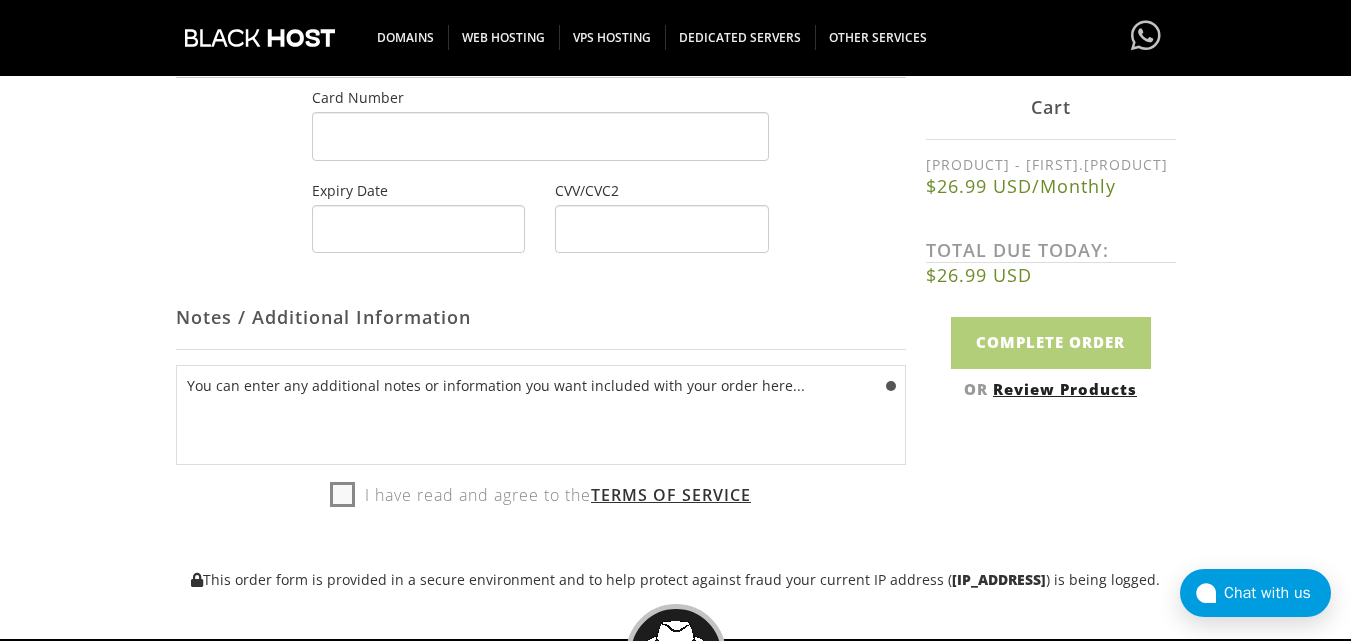 scroll, scrollTop: 1101, scrollLeft: 0, axis: vertical 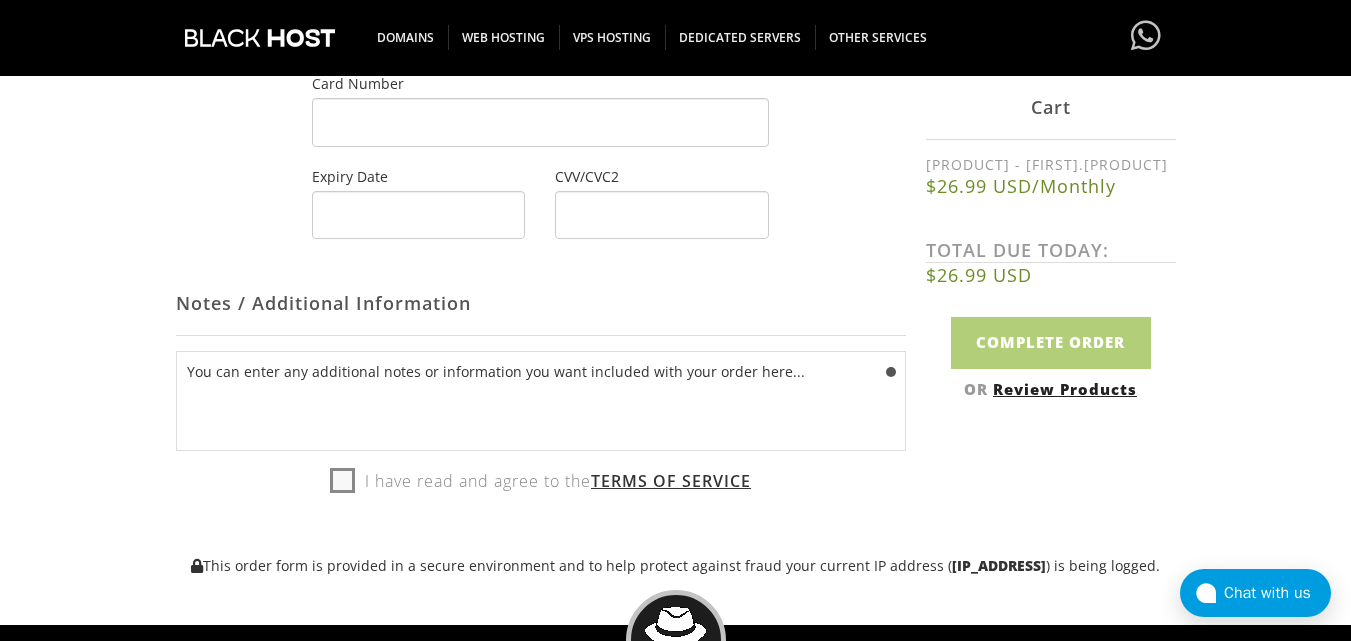 click on "I have read and agree to the  Terms of Service" at bounding box center (541, 483) 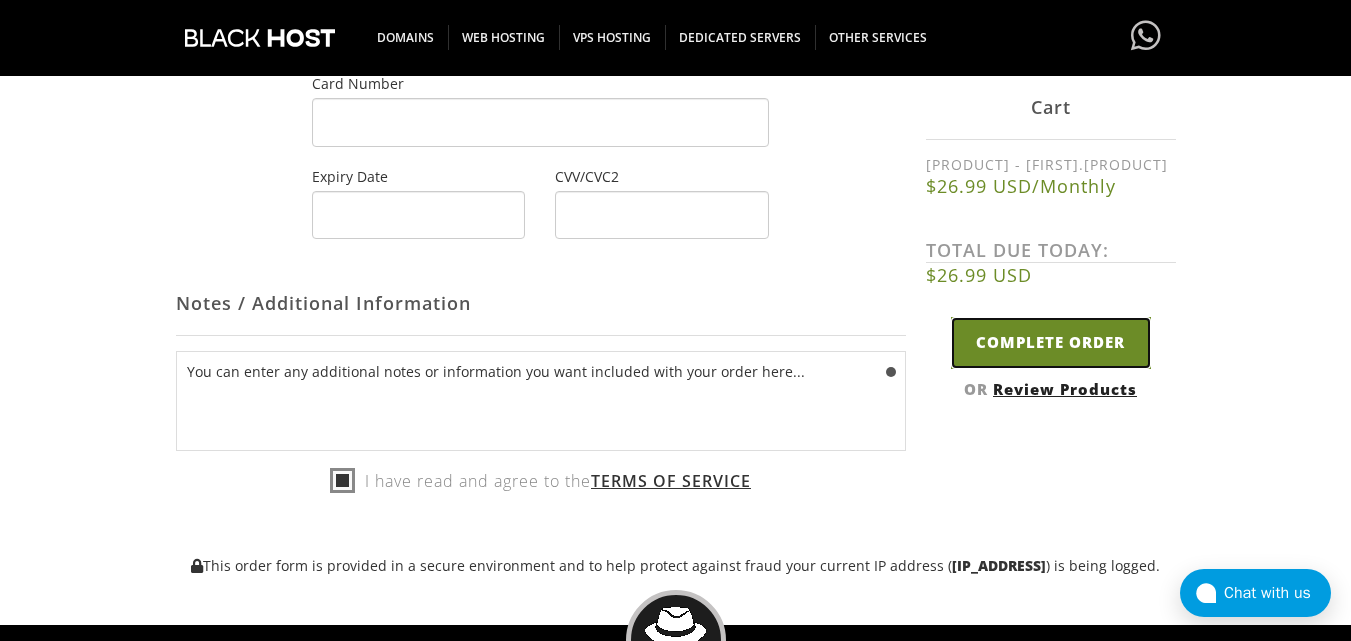 click on "Complete Order" at bounding box center [1051, 342] 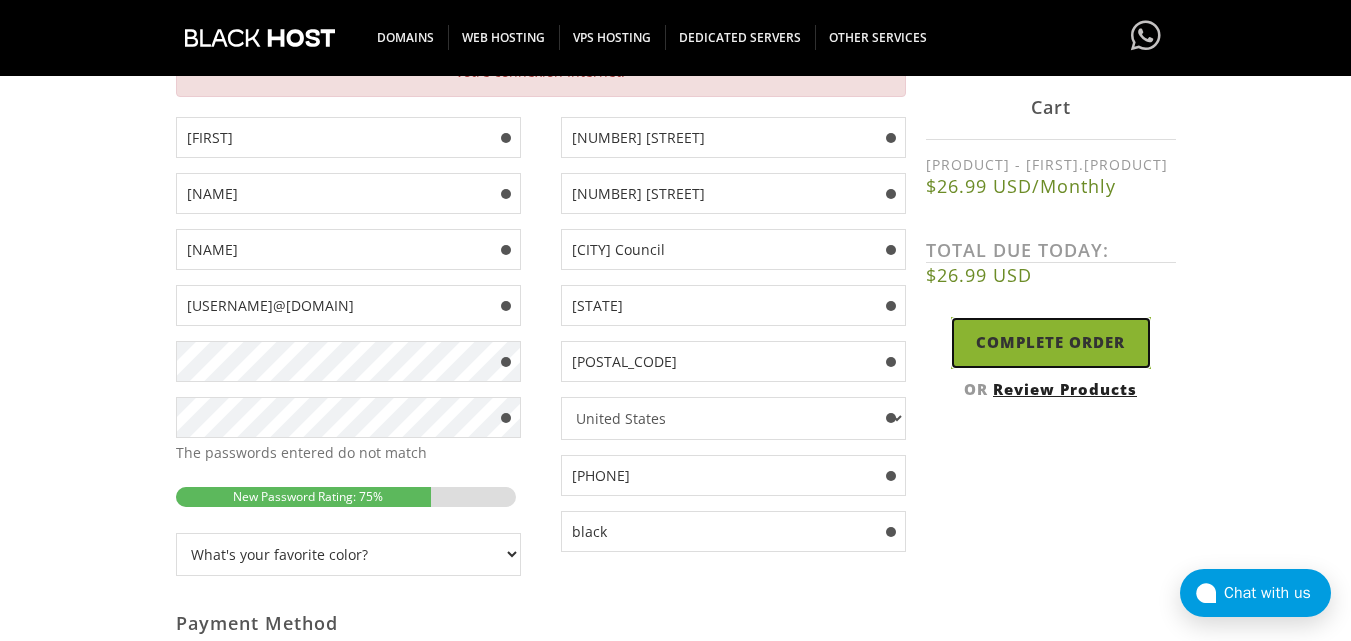 scroll, scrollTop: 452, scrollLeft: 0, axis: vertical 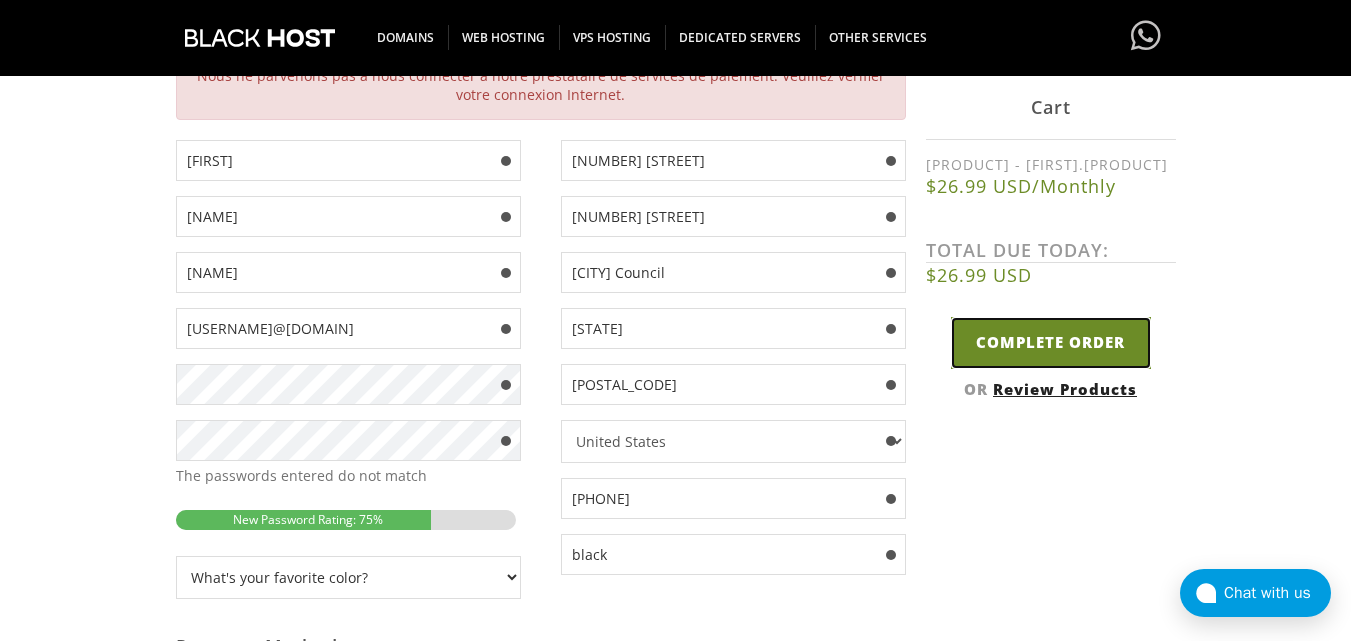 click on "Complete Order" at bounding box center [1051, 342] 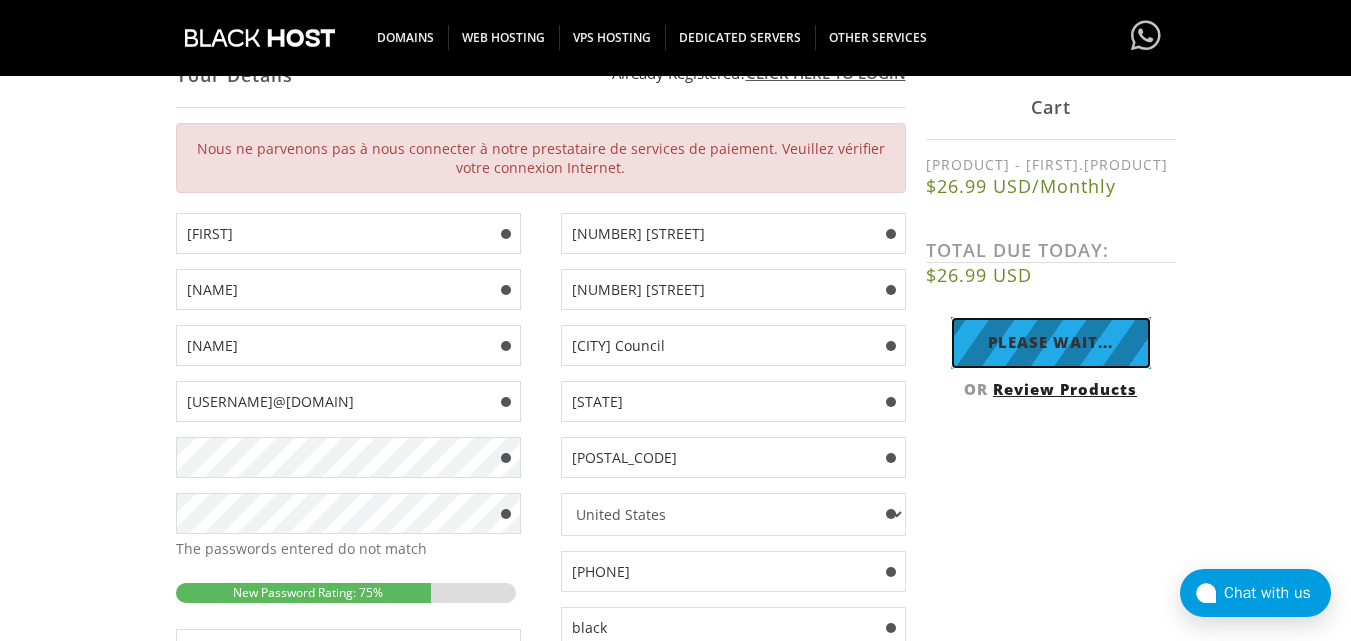 scroll, scrollTop: 412, scrollLeft: 0, axis: vertical 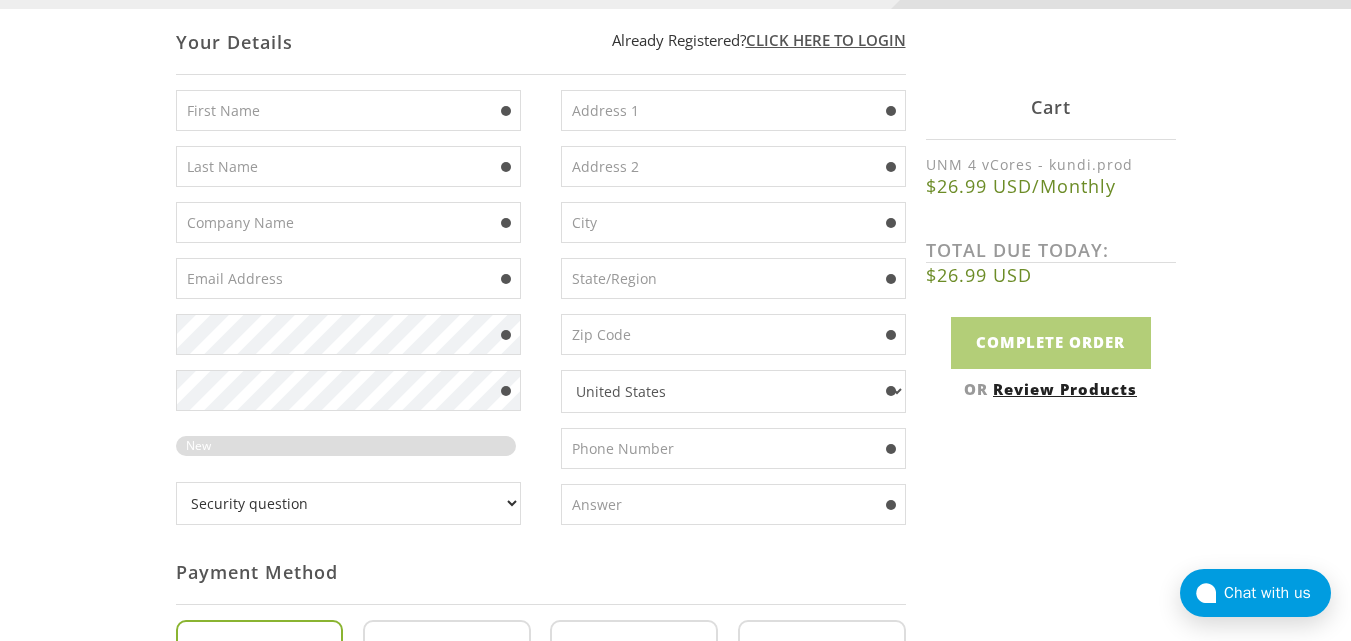 drag, startPoint x: 235, startPoint y: 94, endPoint x: 268, endPoint y: 149, distance: 64.14047 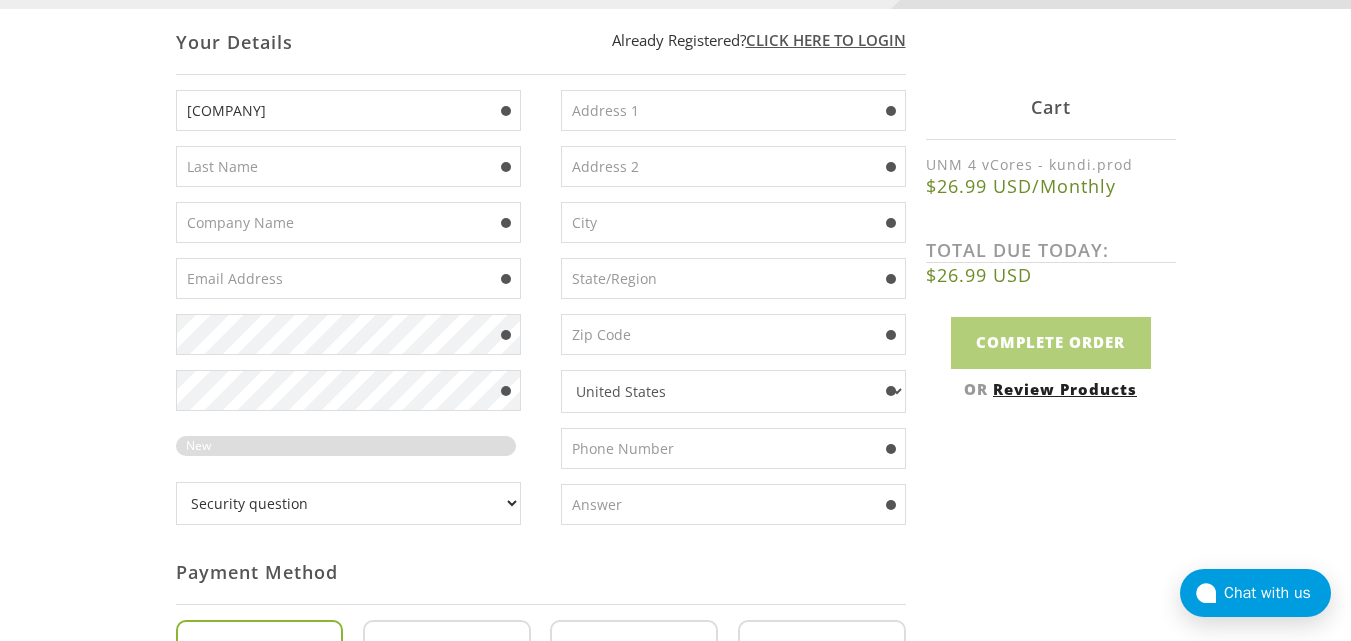 click at bounding box center (348, 166) 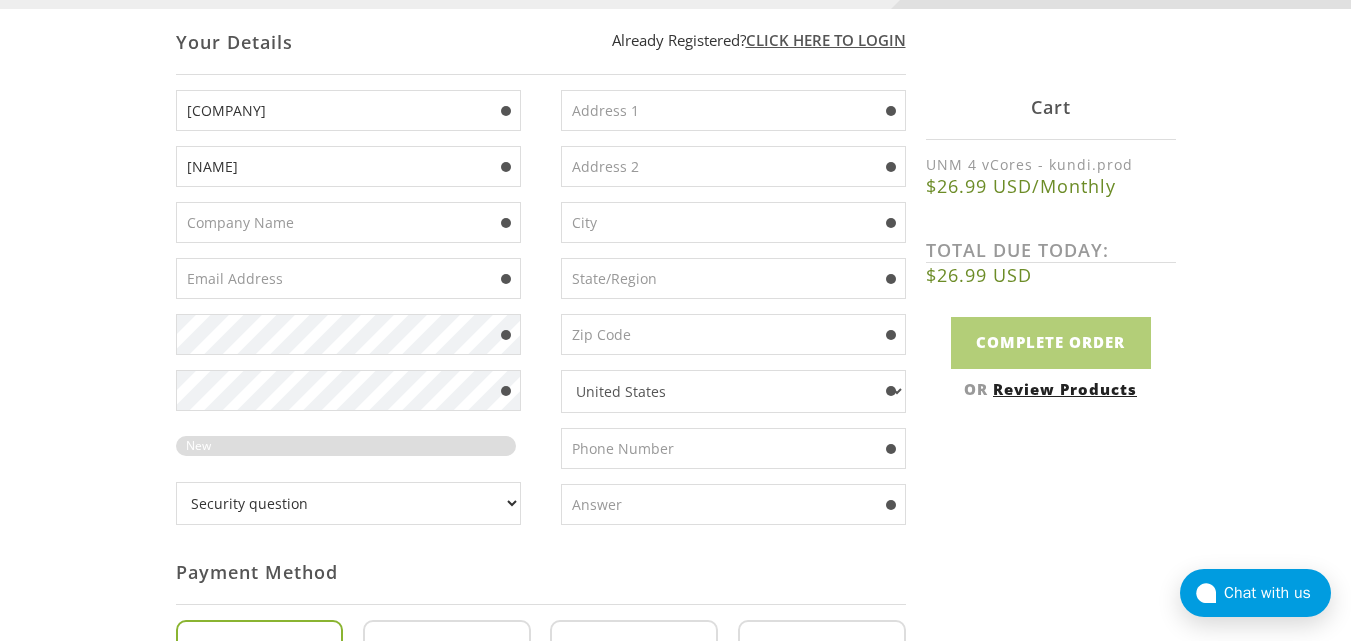 click at bounding box center (348, 222) 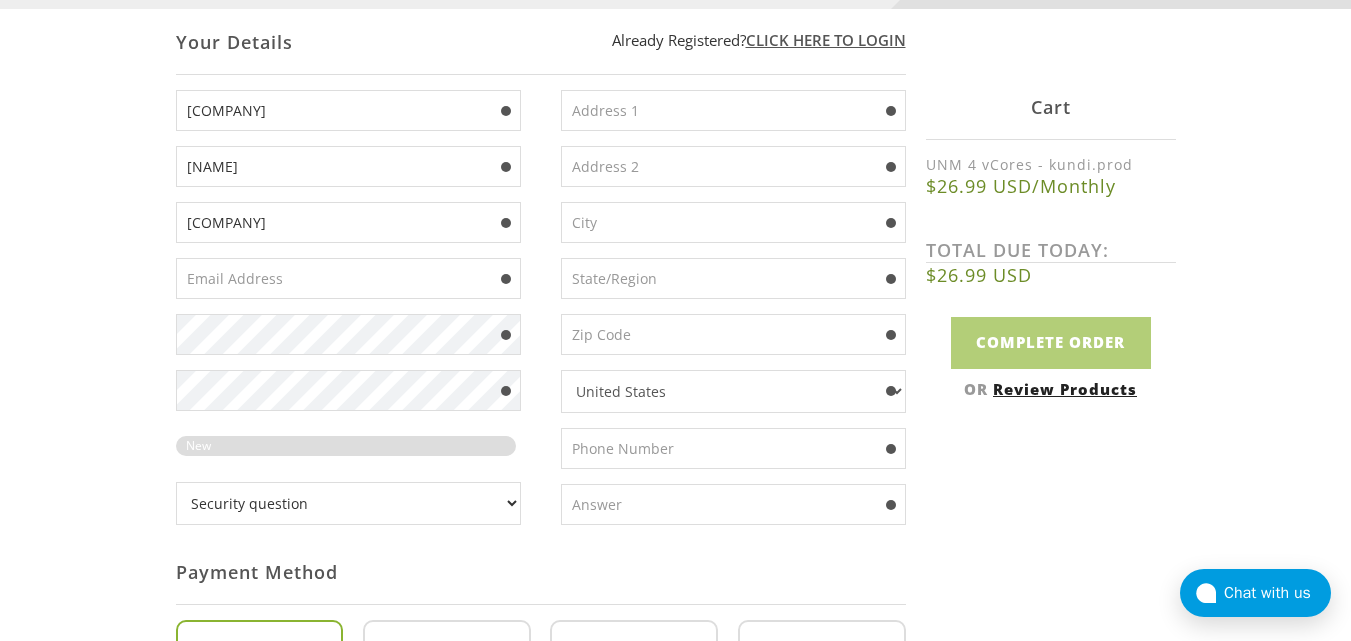 click at bounding box center (348, 278) 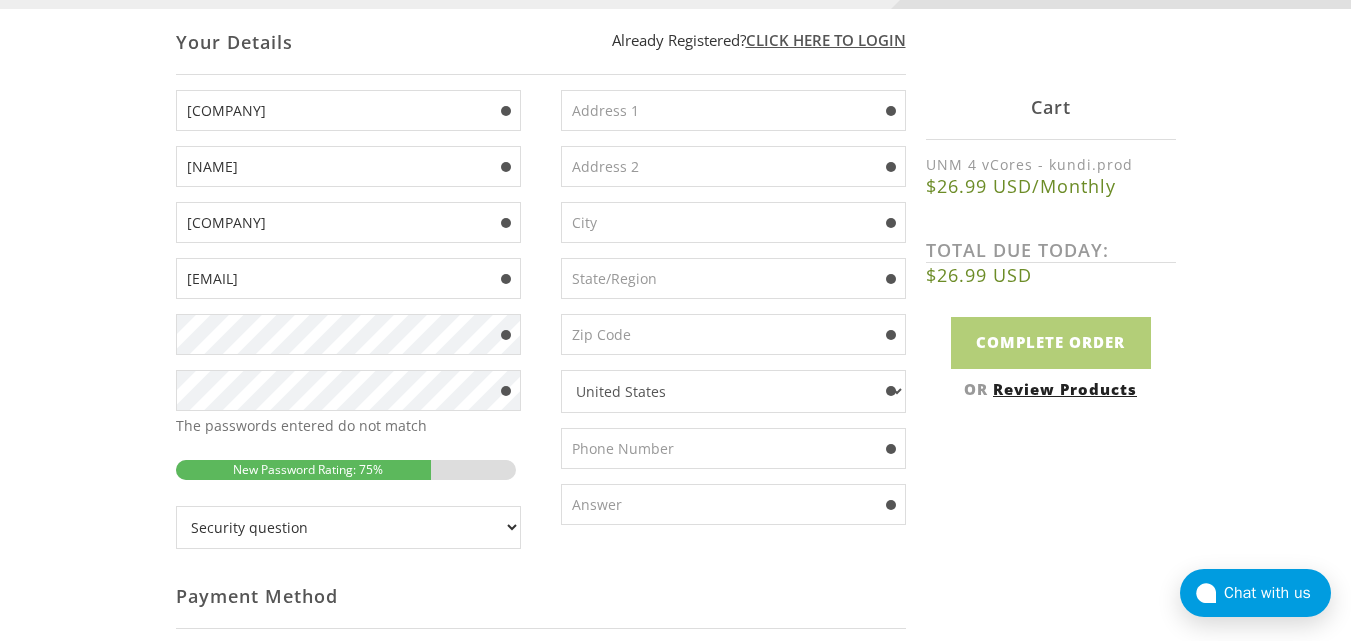 click at bounding box center [733, 110] 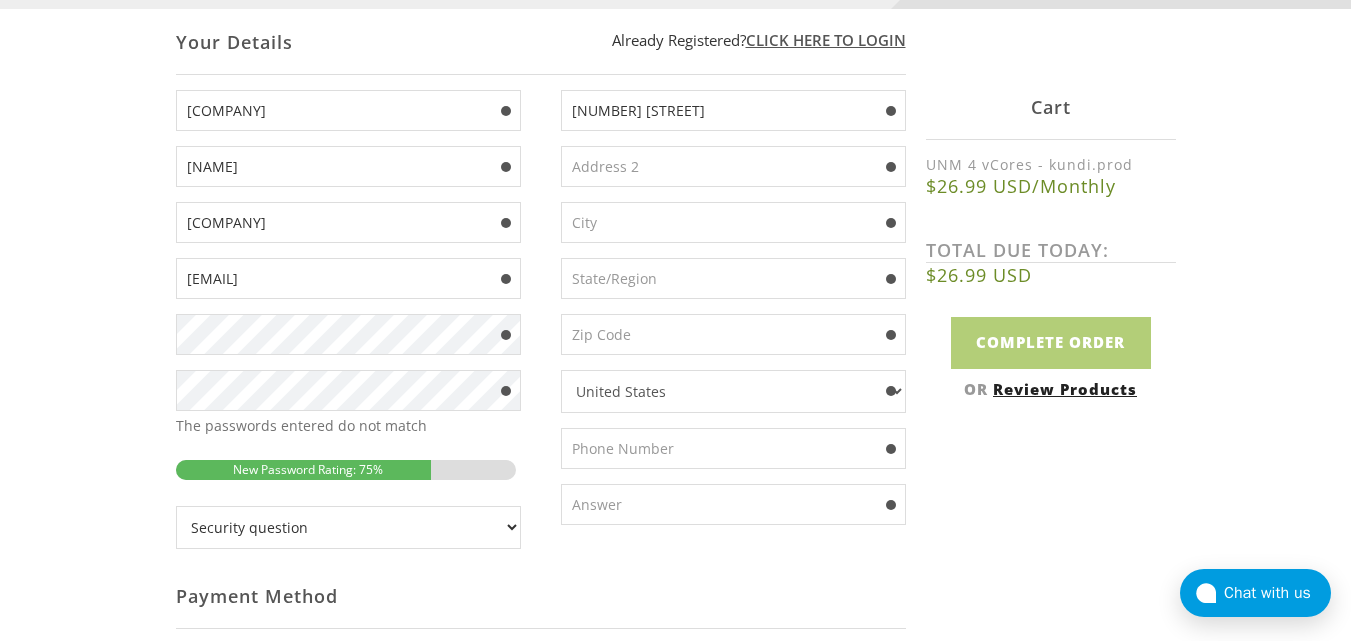 click at bounding box center [733, 166] 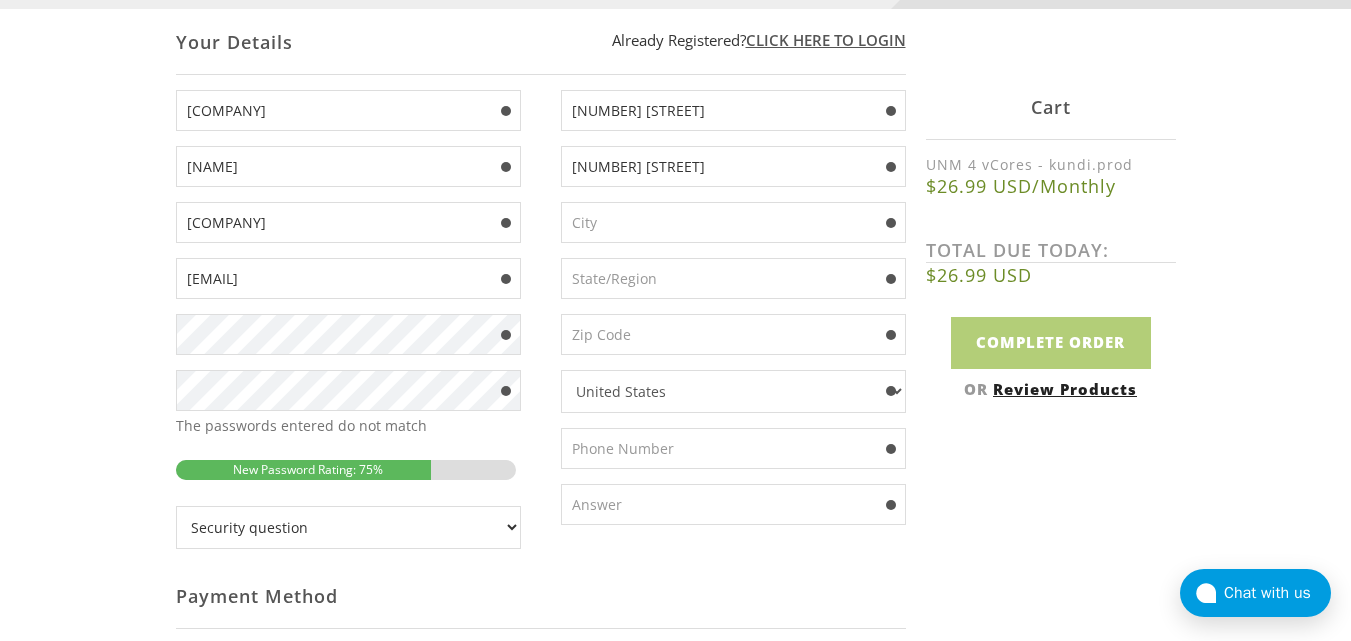 click at bounding box center [733, 222] 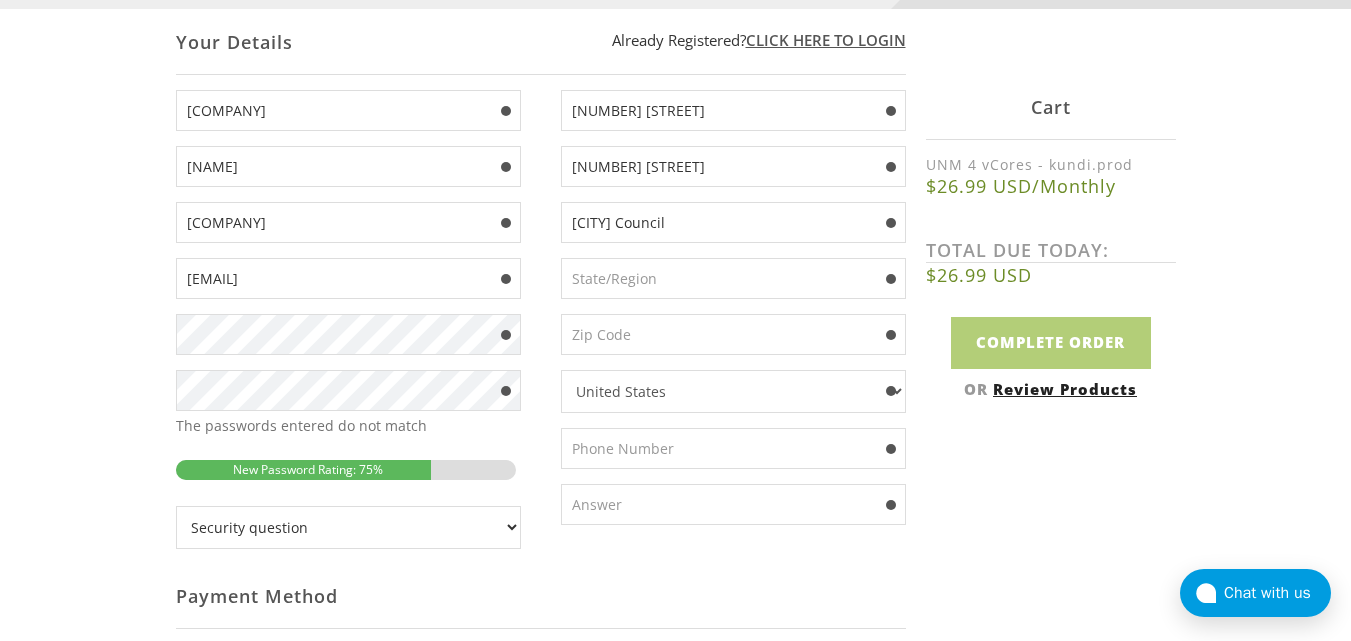 click at bounding box center (733, 278) 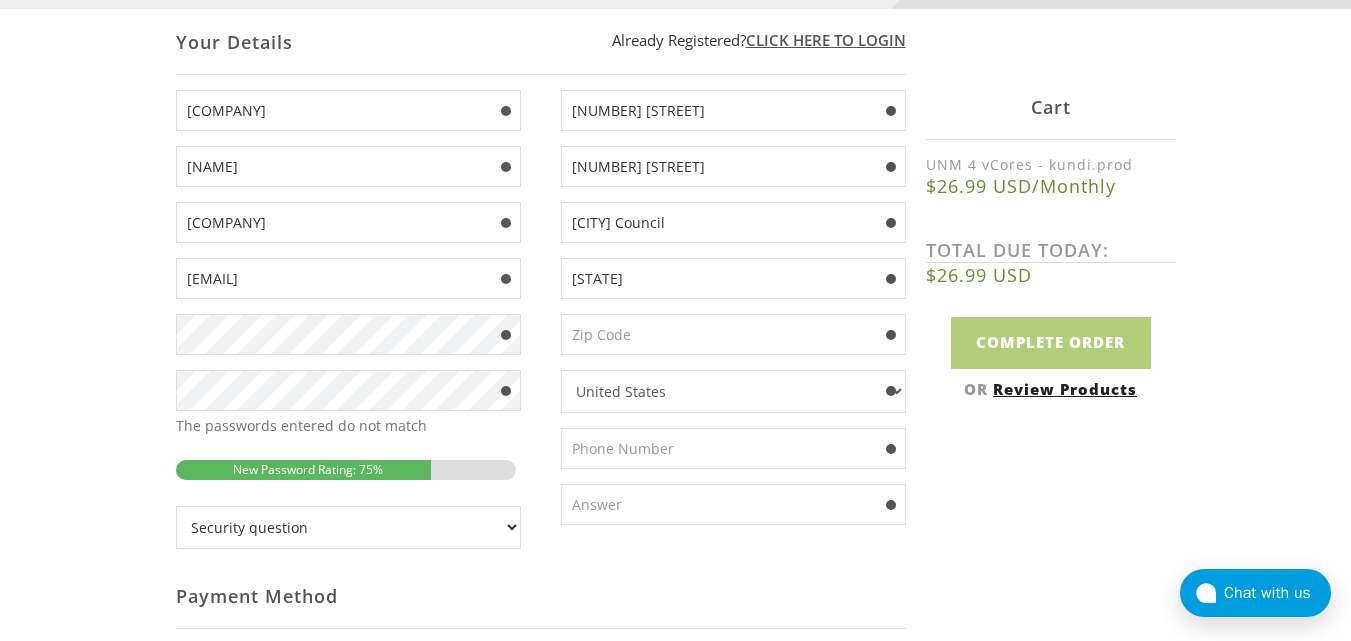 click at bounding box center [733, 334] 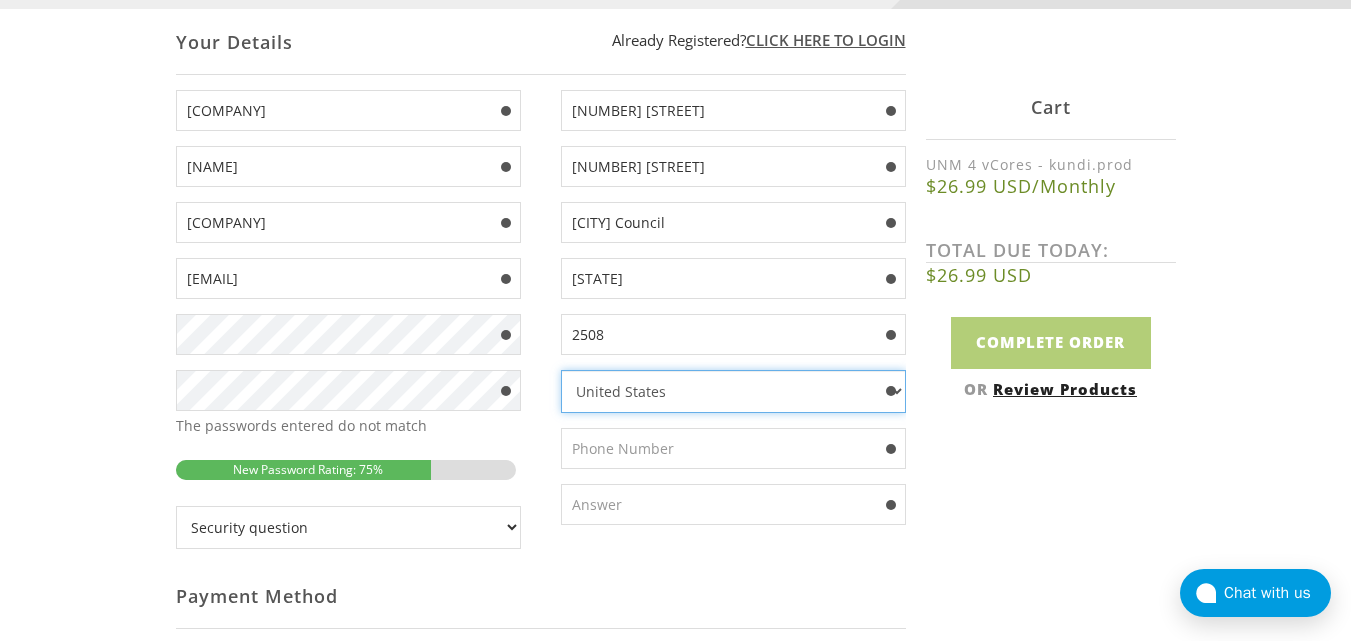 click on "Afghanistan Aland Islands Albania Algeria American Samoa Andorra Angola Anguilla Antarctica Antigua And Barbuda Argentina Armenia Aruba Australia Austria Azerbaijan Bahamas Bahrain Bangladesh Barbados Belarus Belgium Belize Benin Bermuda Bhutan Bolivia Bosnia And Herzegovina Botswana Brazil British Indian Ocean Territory Brunei Darussalam Bulgaria Burkina Faso Burundi Cambodia Cameroon Canada Cape Verde Cayman Islands Central African Republic Chad Chile China Christmas Island Cocos (Keeling) Islands Colombia Comoros Congo Congo, Democratic Republic Cook Islands Costa Rica Cote D'Ivoire Croatia Cuba Curacao Cyprus Czech Republic Denmark Djibouti Dominica Dominican Republic Ecuador Egypt El Salvador Equatorial Guinea Eritrea Estonia Ethiopia Falkland Islands (Malvinas) Faroe Islands Fiji Finland France French Guiana French Polynesia French Southern Territories Gabon Gambia Georgia Germany Ghana Gibraltar Greece Greenland Grenada Guadeloupe Guam Guatemala Guernsey Guinea Guinea-Bissau Guyana Haiti Honduras India" at bounding box center [733, 391] 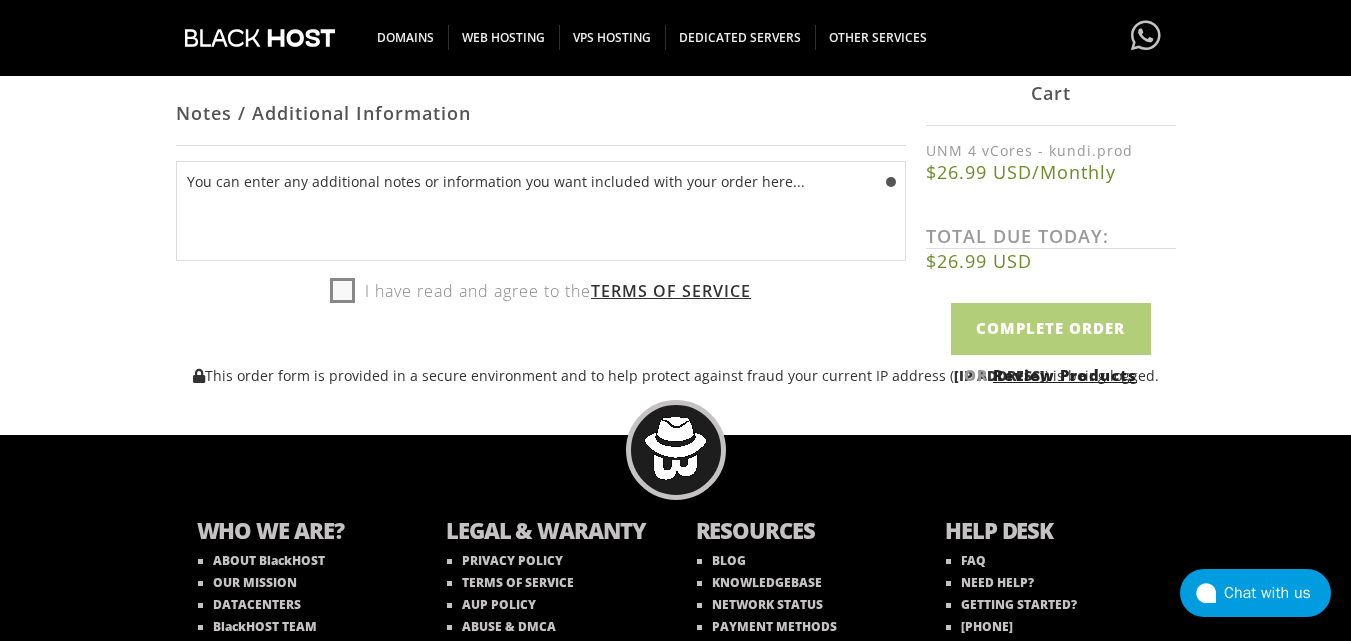 scroll, scrollTop: 1163, scrollLeft: 0, axis: vertical 